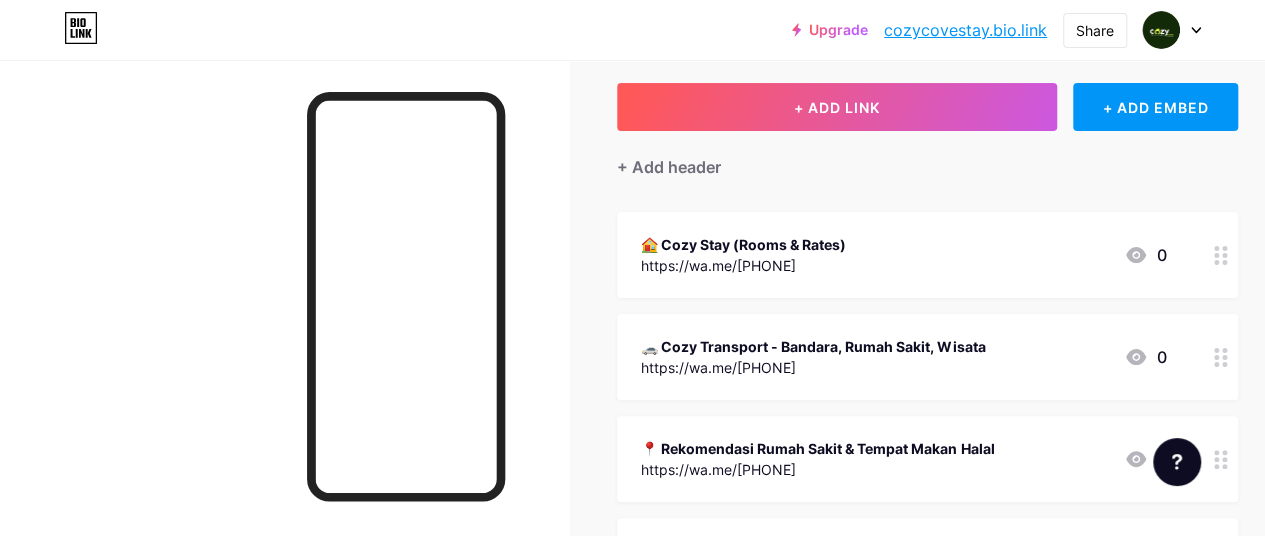 scroll, scrollTop: 100, scrollLeft: 0, axis: vertical 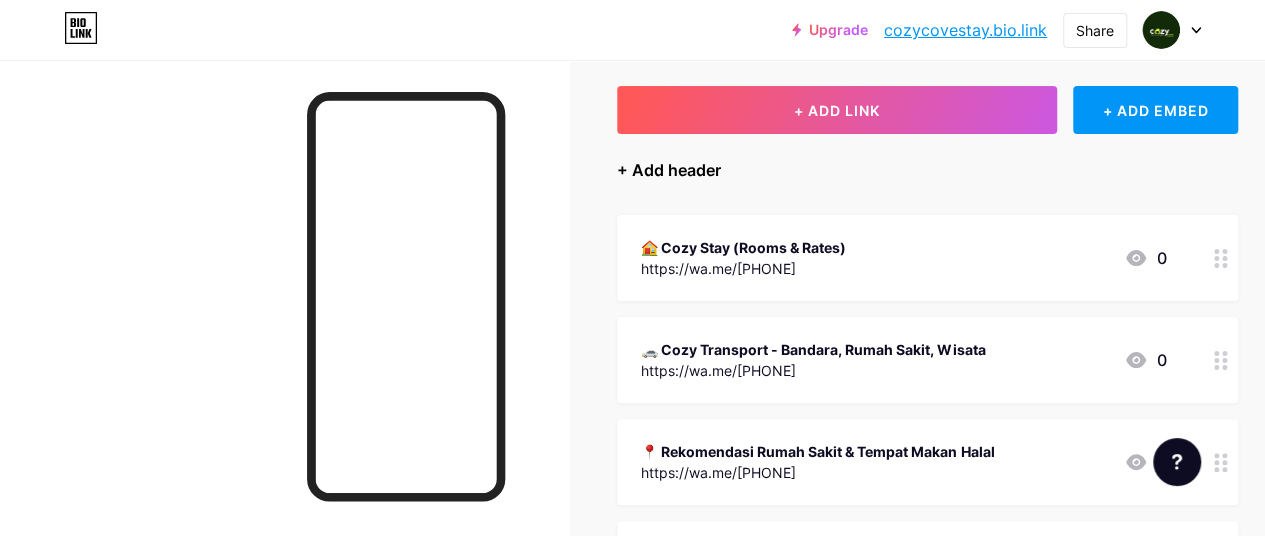click on "+ Add header" at bounding box center (669, 170) 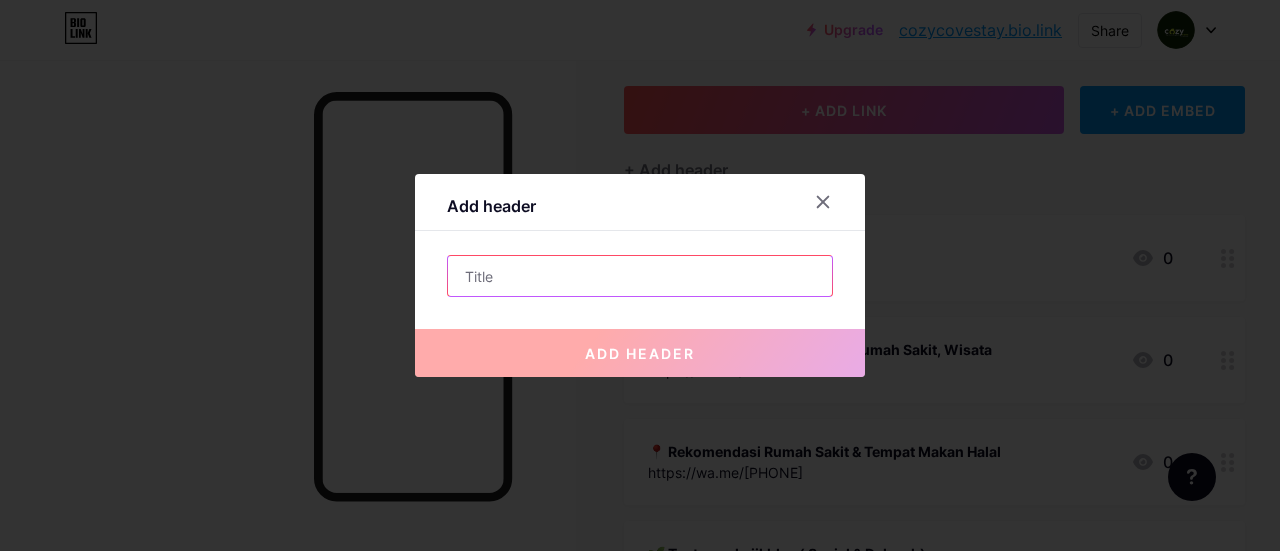 click at bounding box center [640, 276] 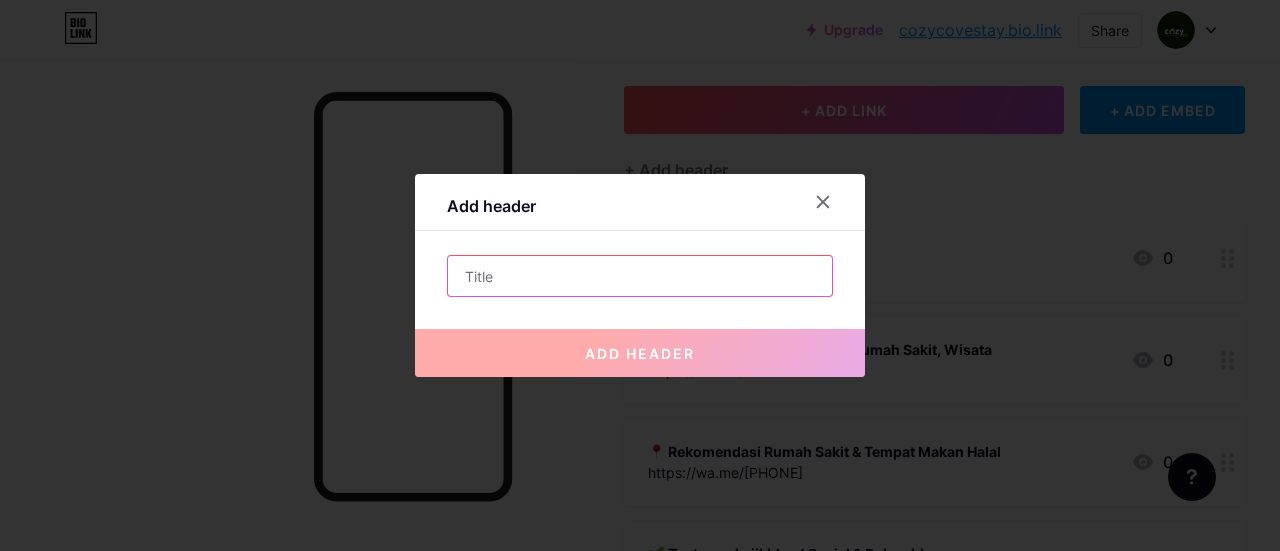 paste on "🚀 Tertarik Investasi? Klik di Sini" 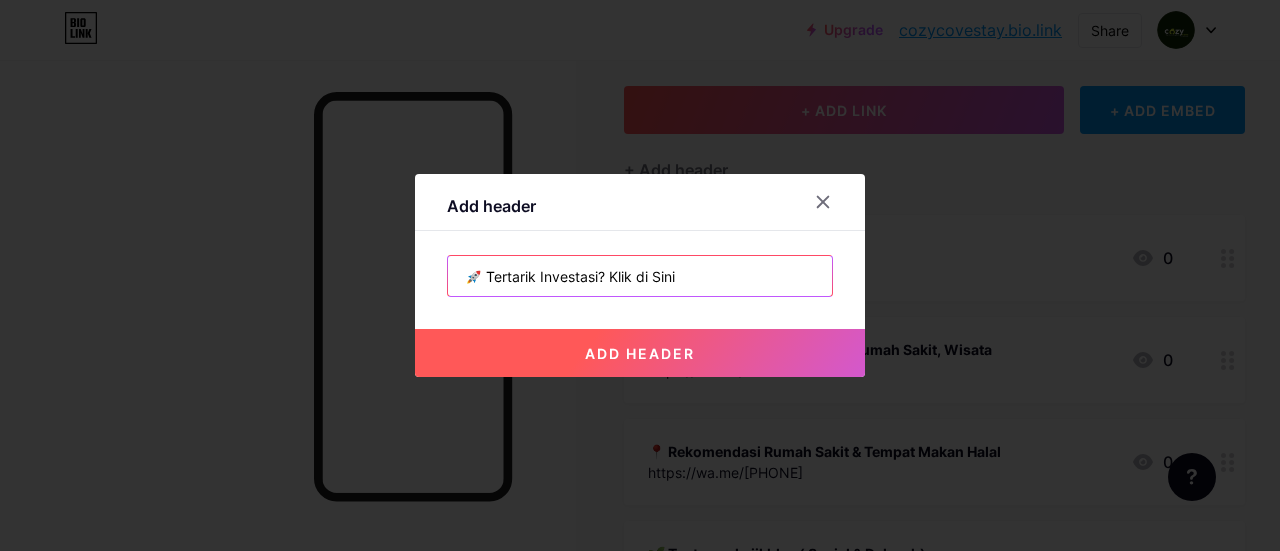 type on "🚀 Tertarik Investasi? Klik di Sini" 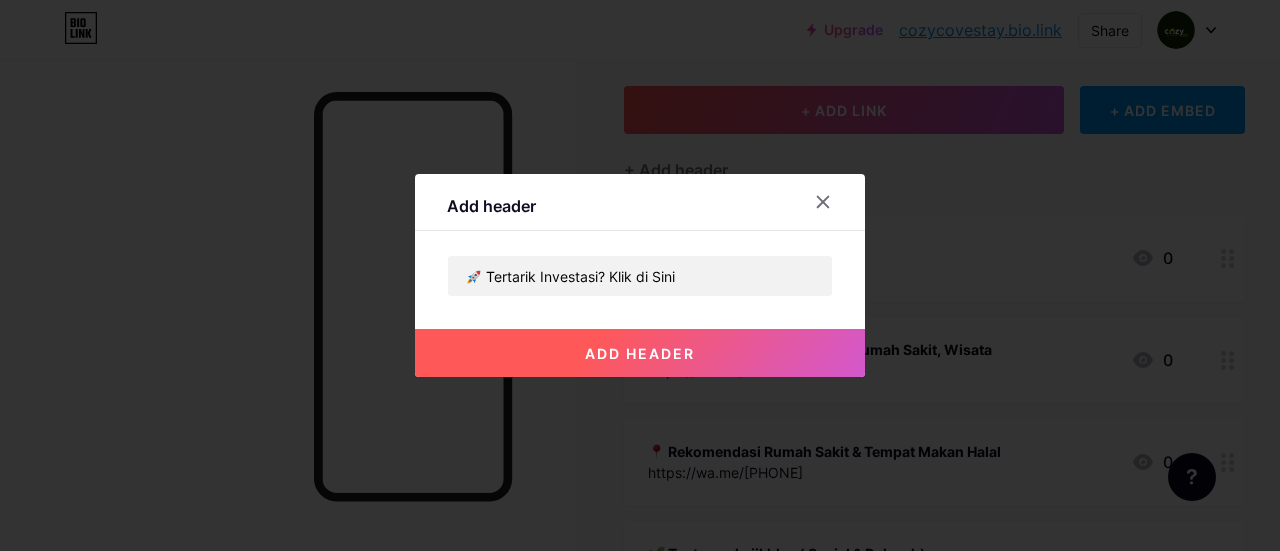 click on "add header" at bounding box center (640, 353) 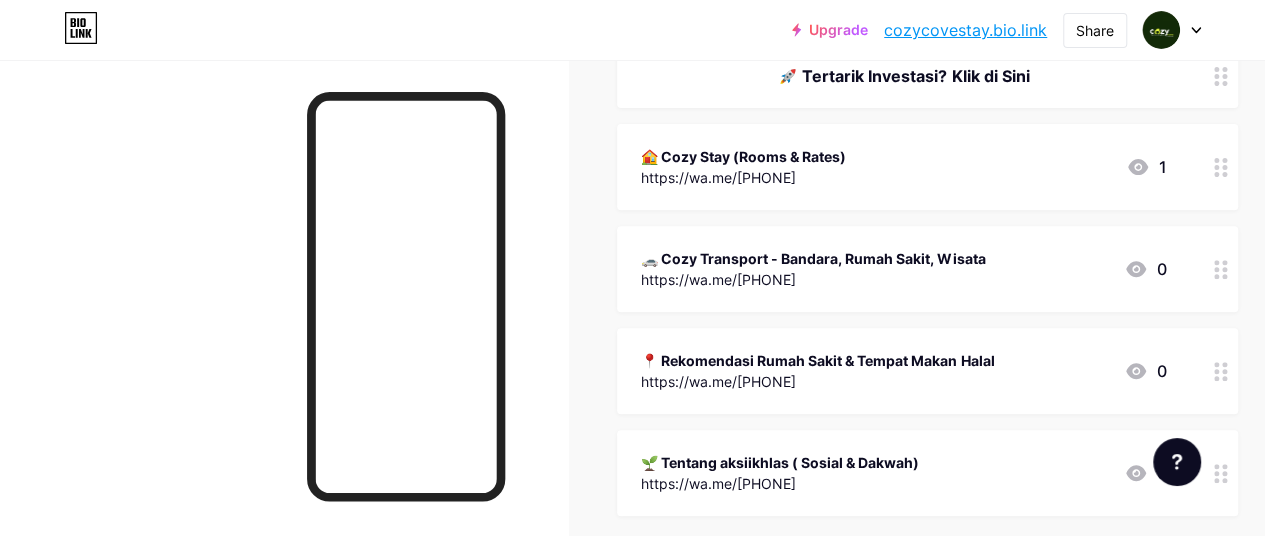 scroll, scrollTop: 200, scrollLeft: 0, axis: vertical 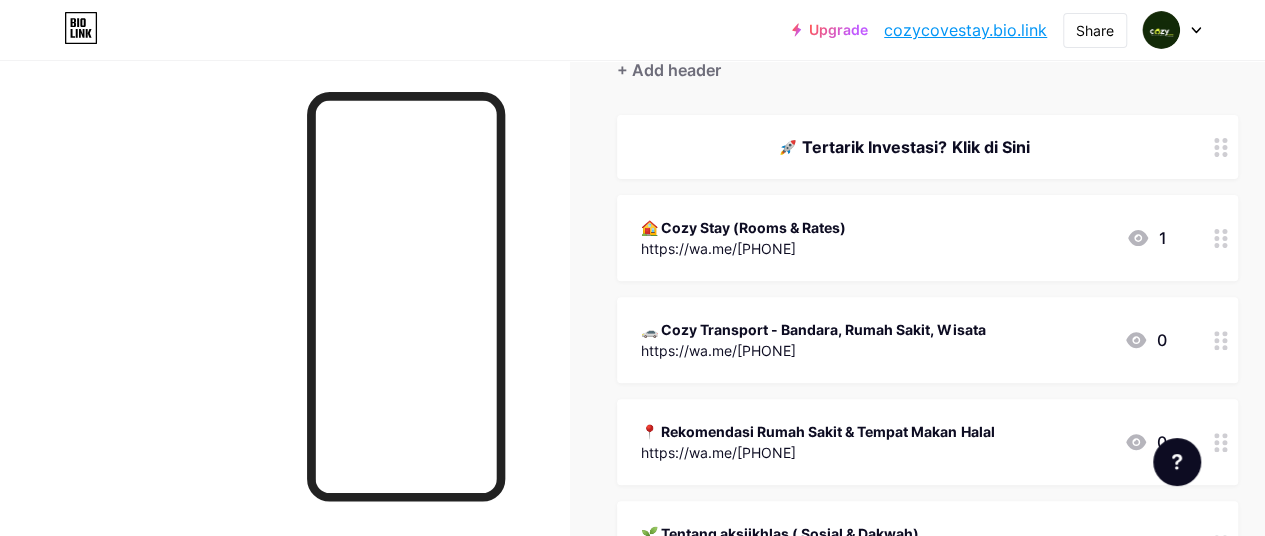type 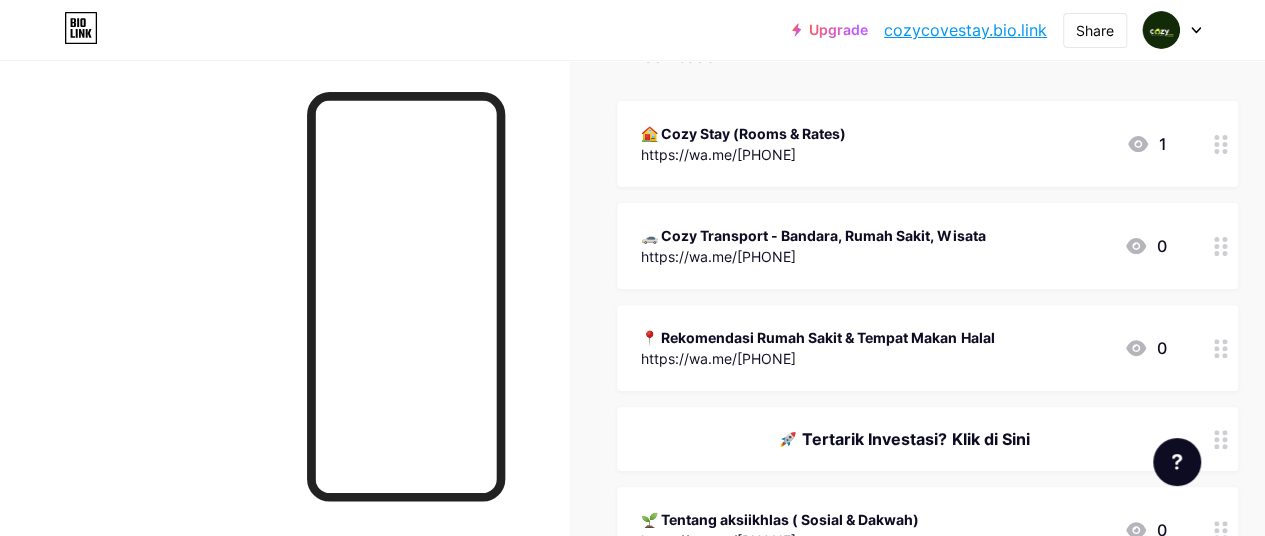 scroll, scrollTop: 400, scrollLeft: 0, axis: vertical 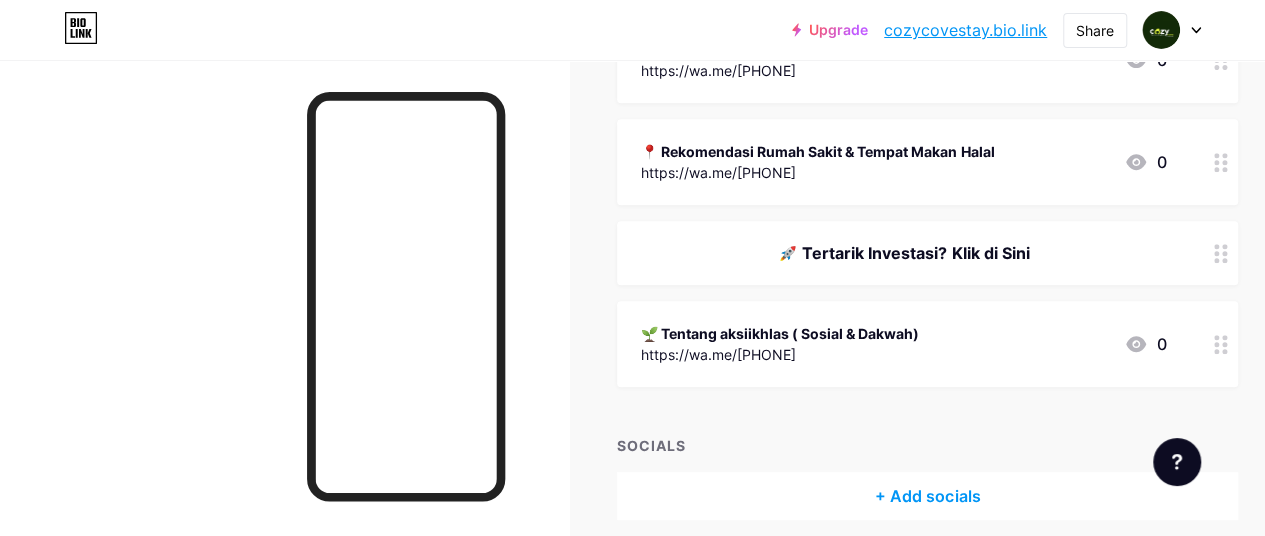 click on "🚀 Tertarik Investasi? Klik di Sini" at bounding box center (903, 253) 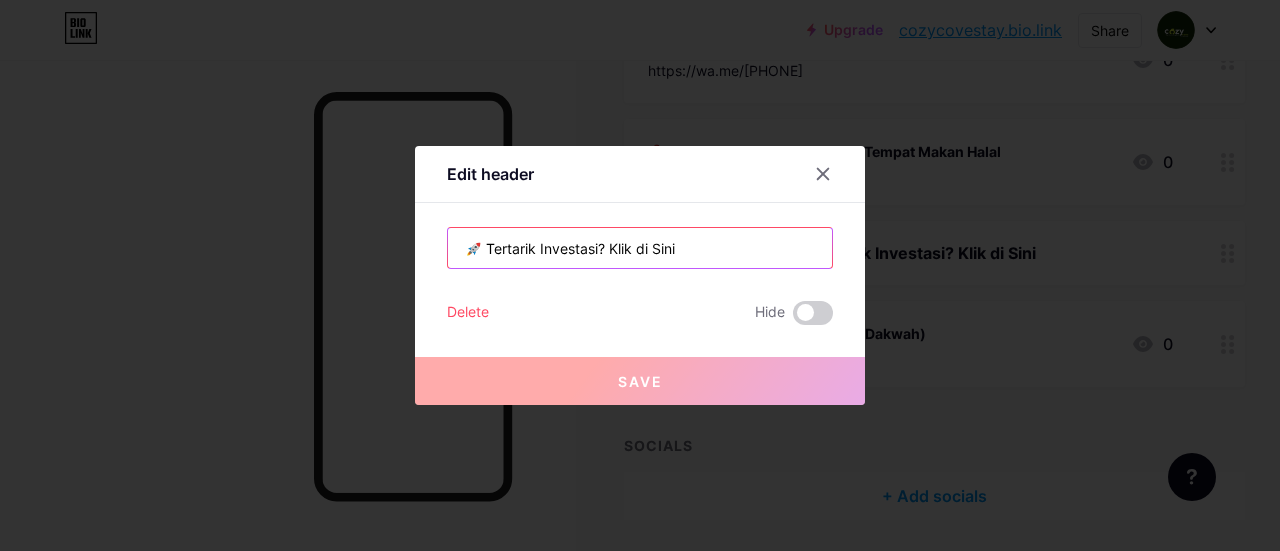 drag, startPoint x: 794, startPoint y: 260, endPoint x: 360, endPoint y: 265, distance: 434.0288 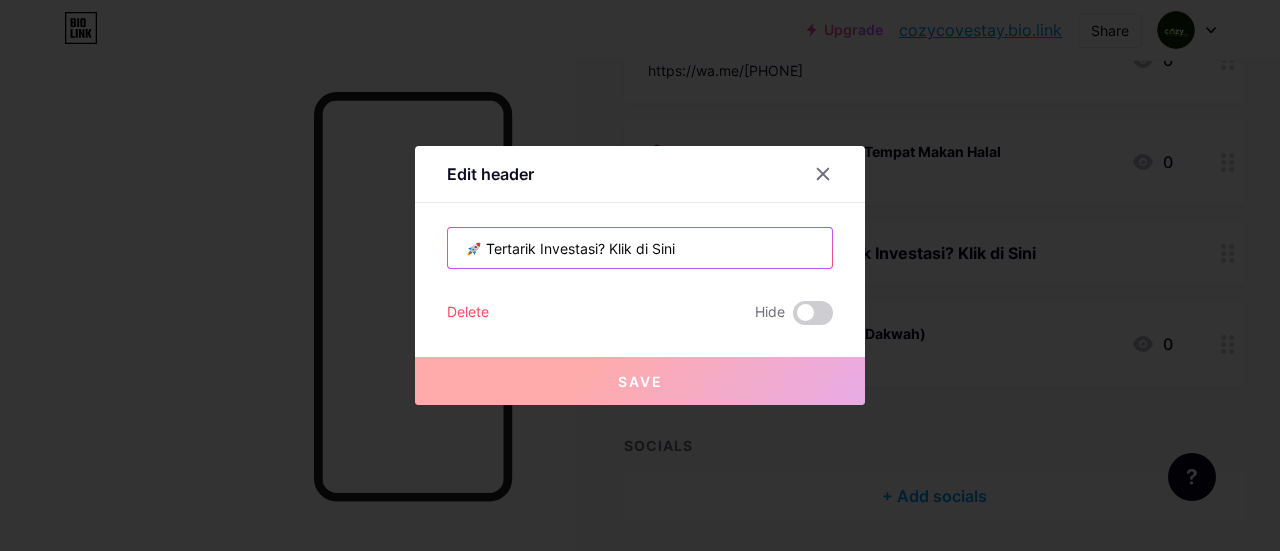 paste on "Strategic Partnership & Capital Opportunity" 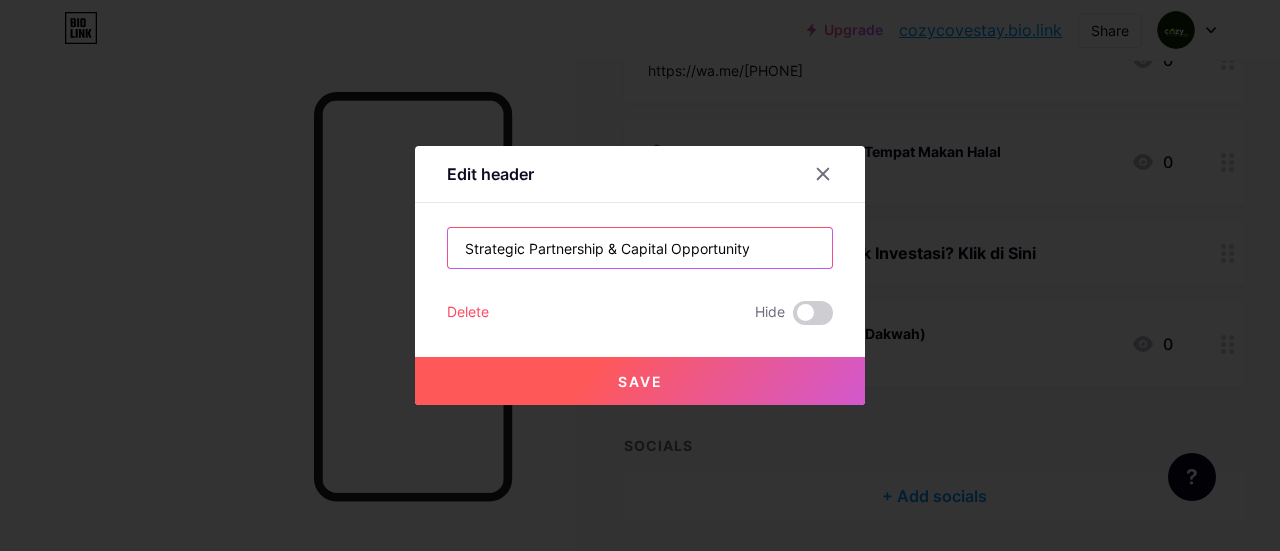 type on "Strategic Partnership & Capital Opportunity" 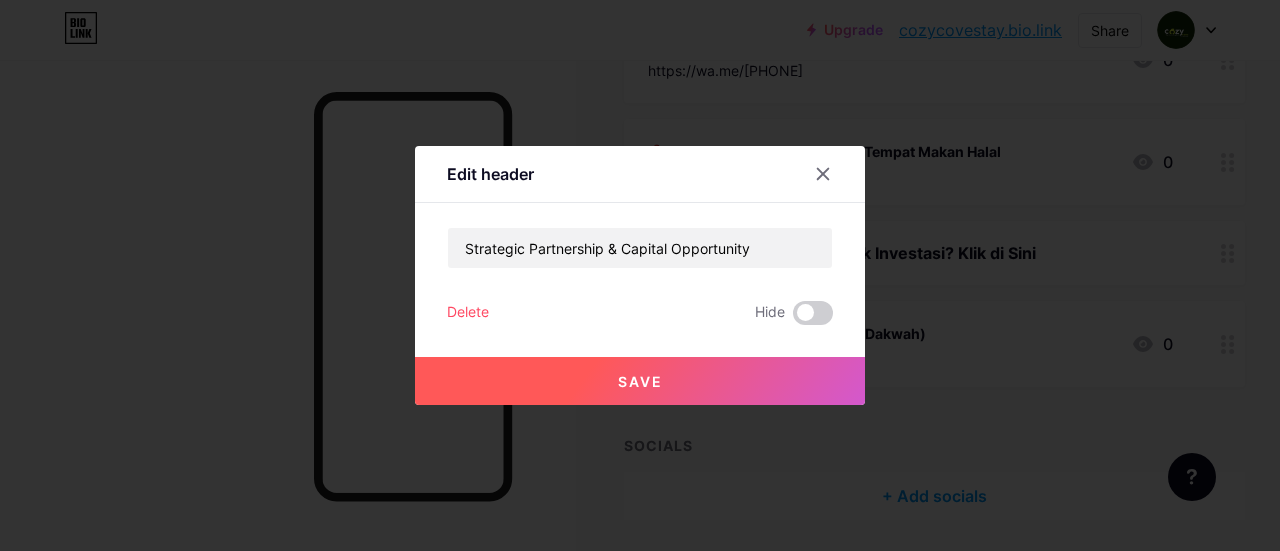 click on "Save" at bounding box center [640, 381] 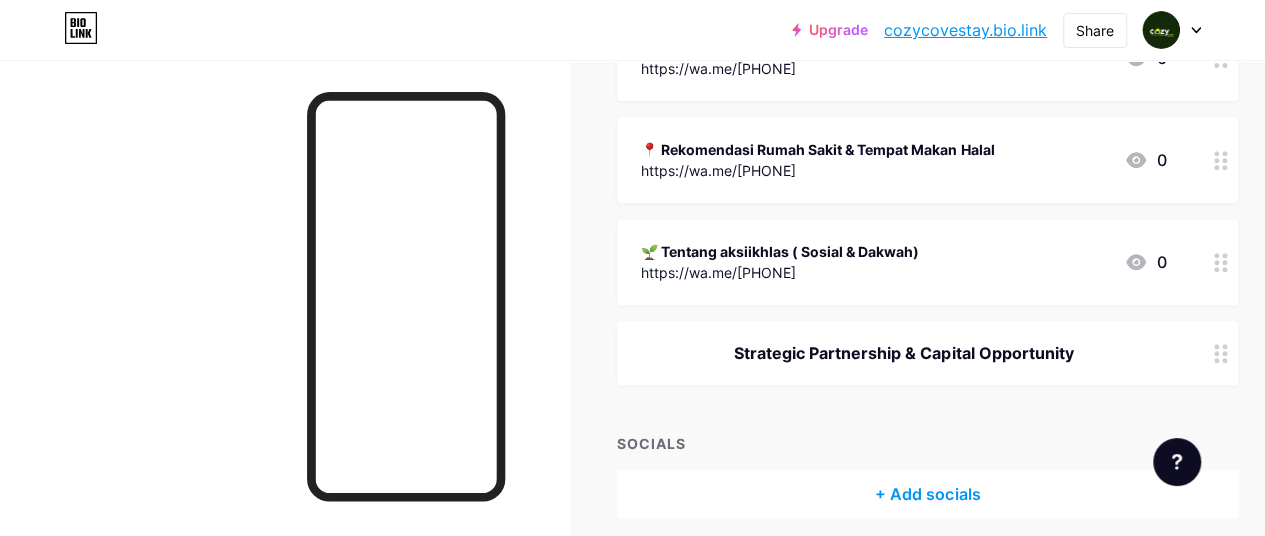 scroll, scrollTop: 483, scrollLeft: 0, axis: vertical 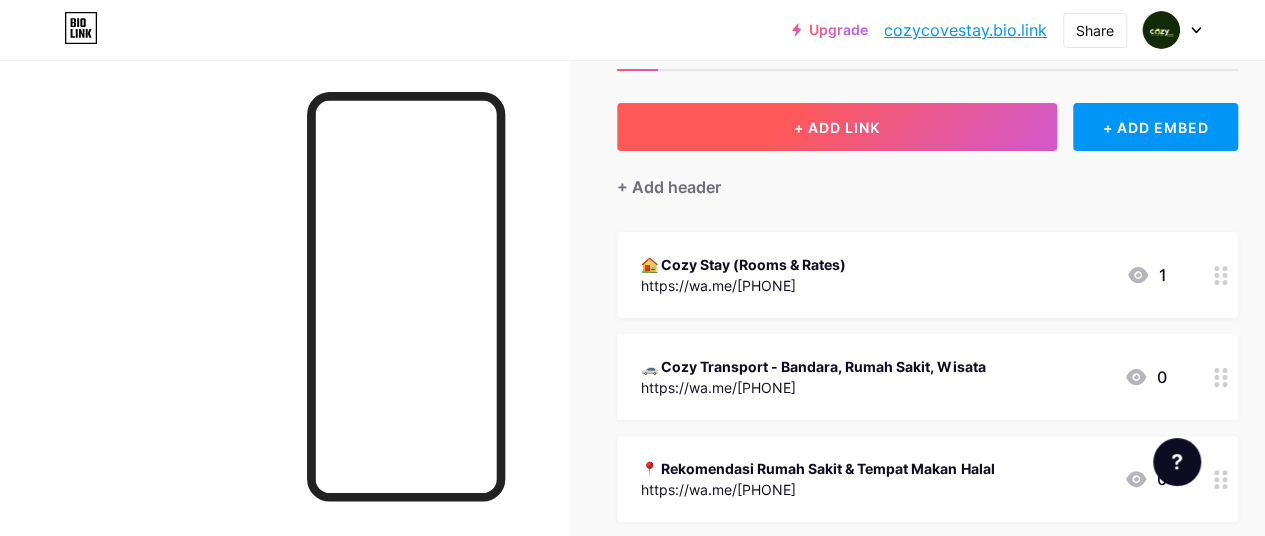 click on "+ ADD LINK" at bounding box center (837, 127) 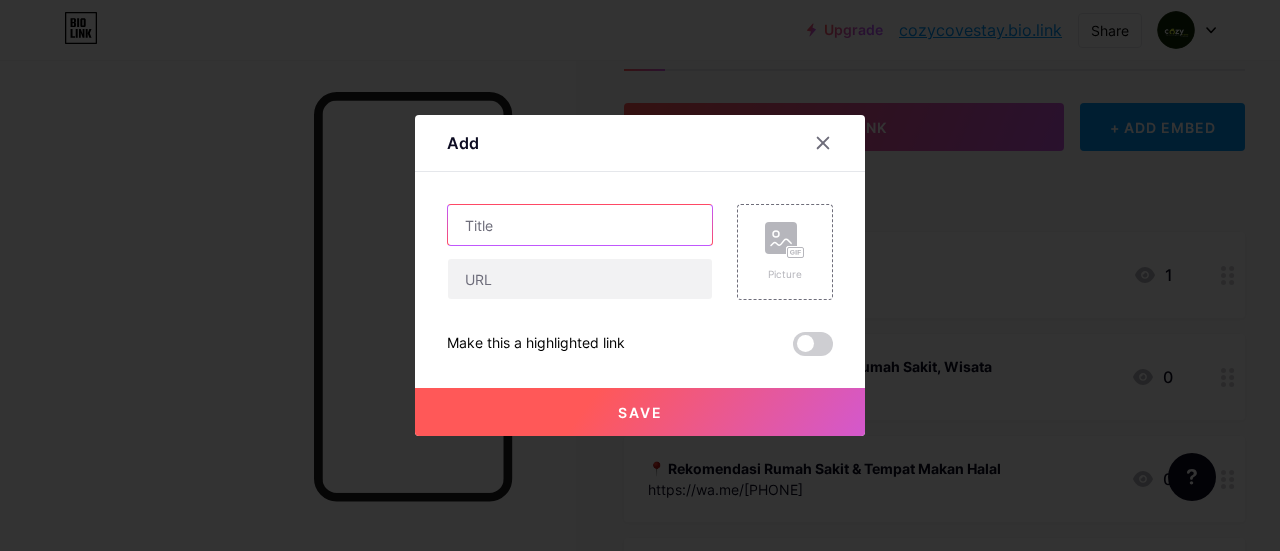 click at bounding box center [580, 225] 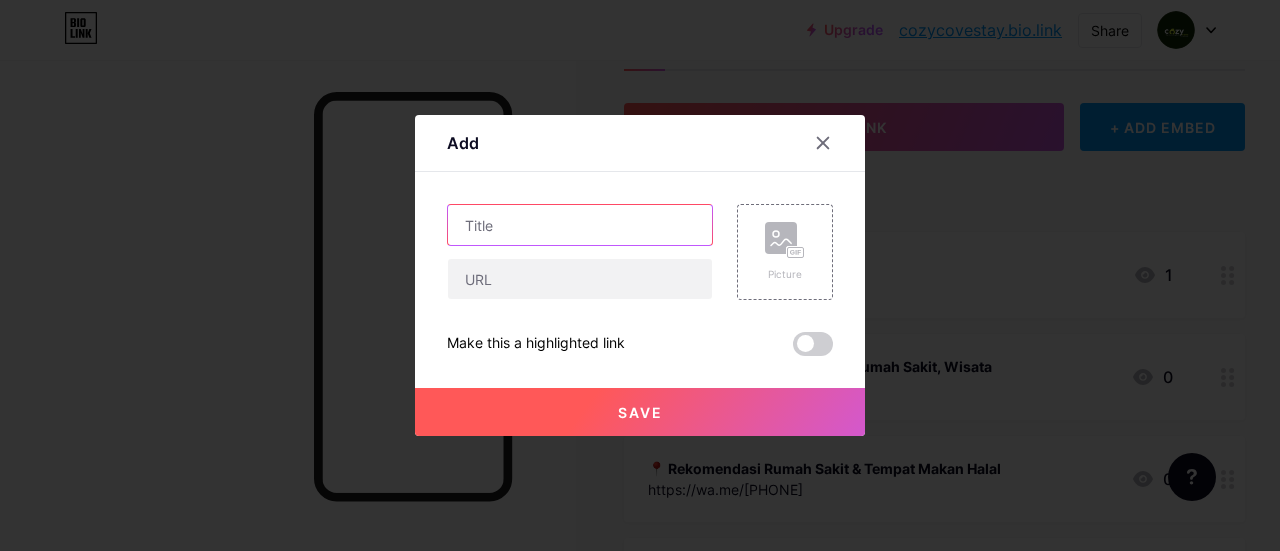 paste on "🚀 Tertarik Investasi? Klik di Sini" 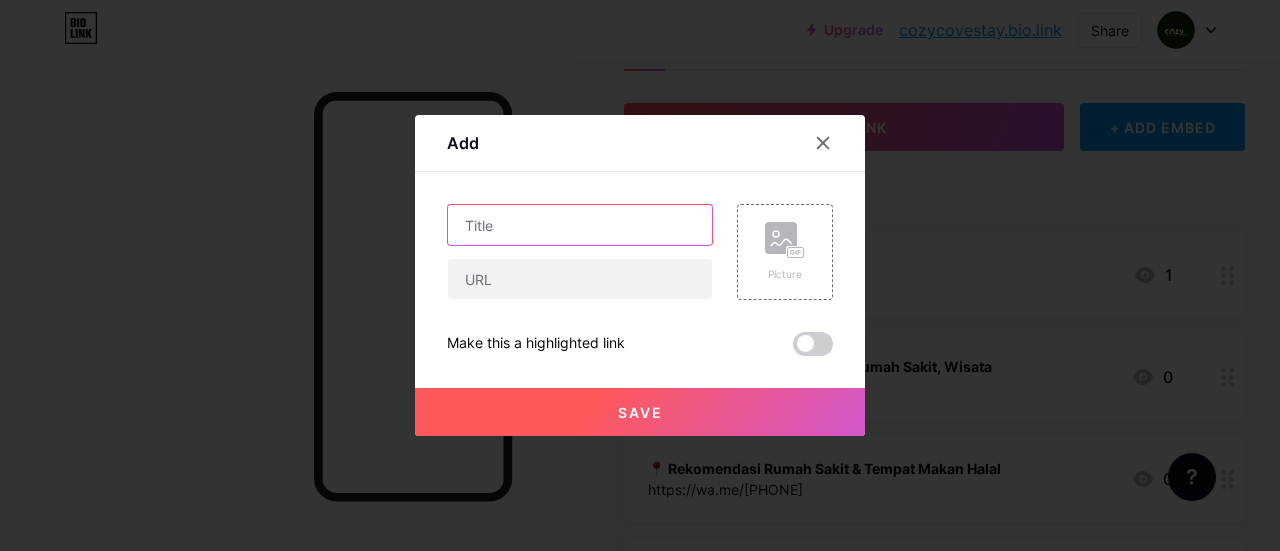 type on "🚀 Tertarik Investasi? Klik di Sini" 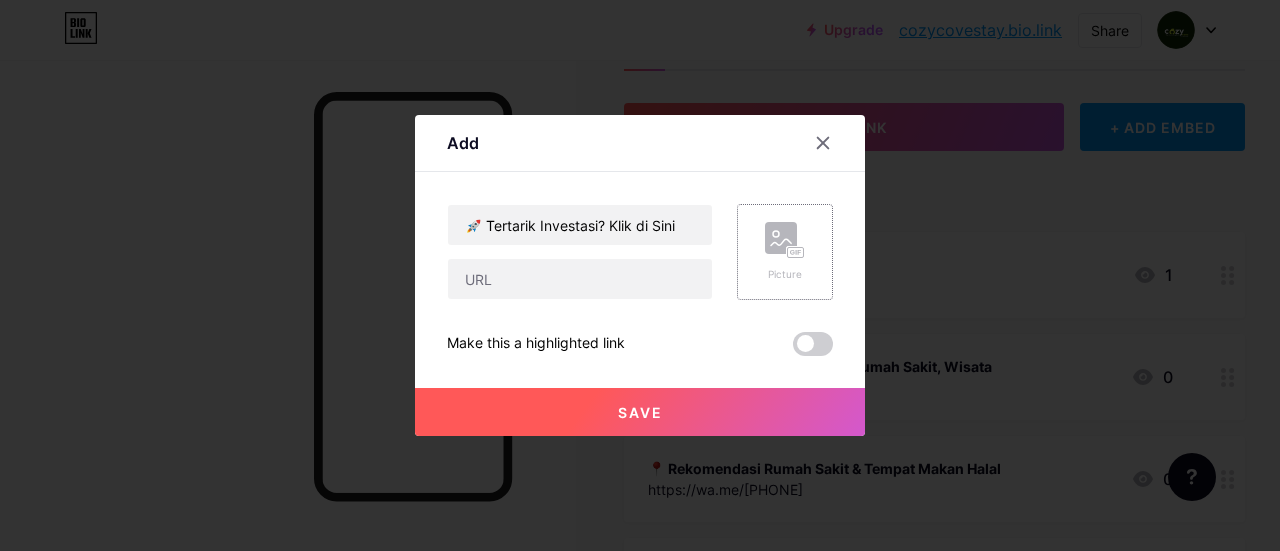 click 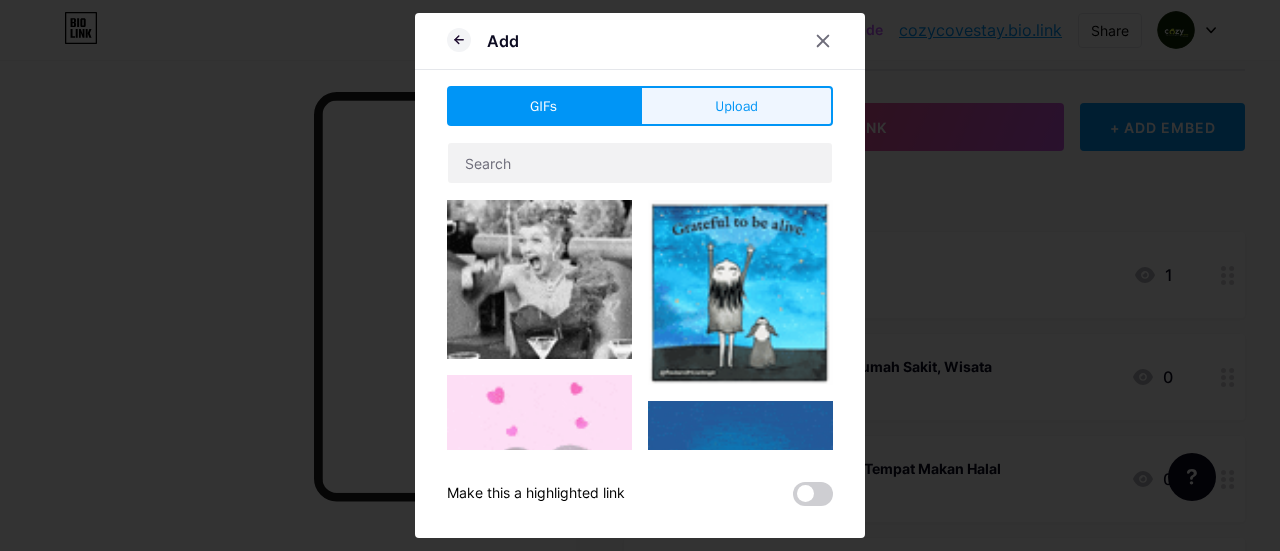 click on "Upload" at bounding box center [736, 106] 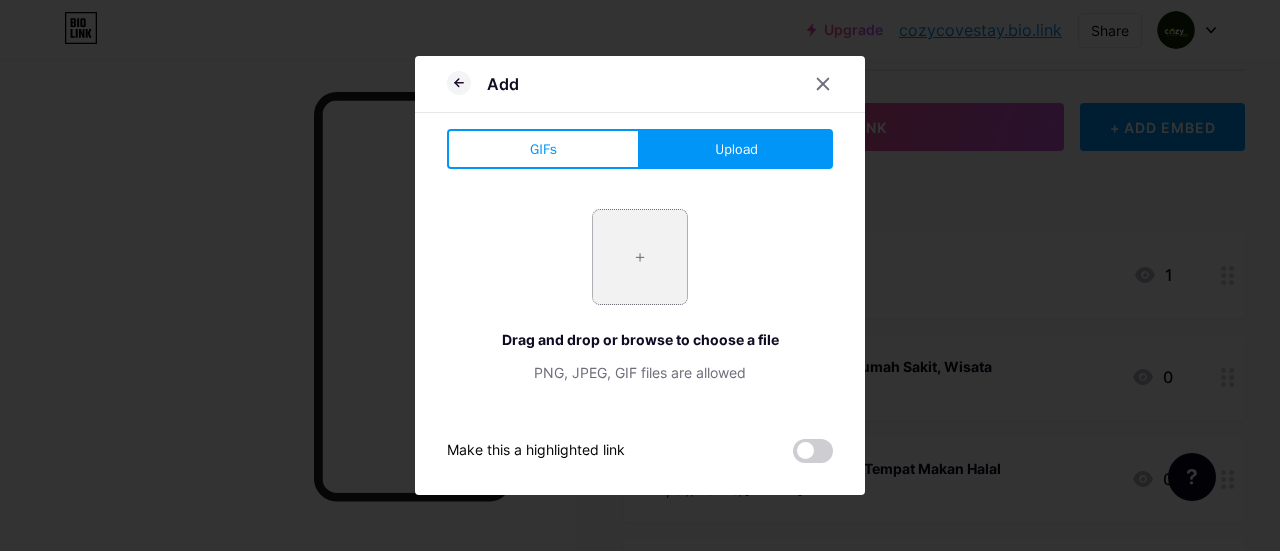 click at bounding box center (640, 257) 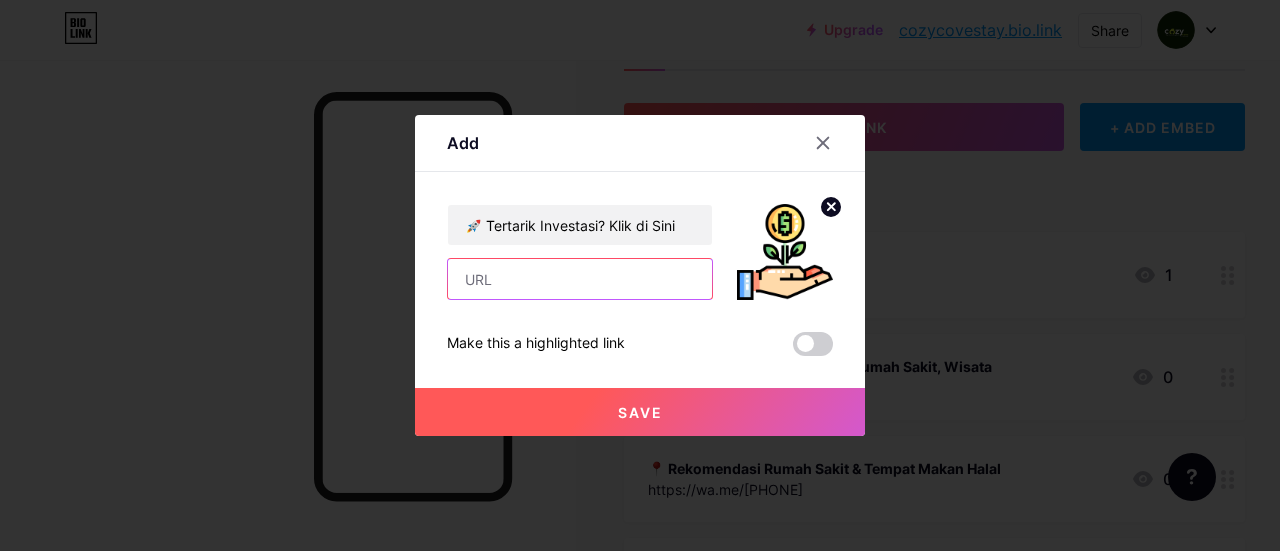 click at bounding box center [580, 279] 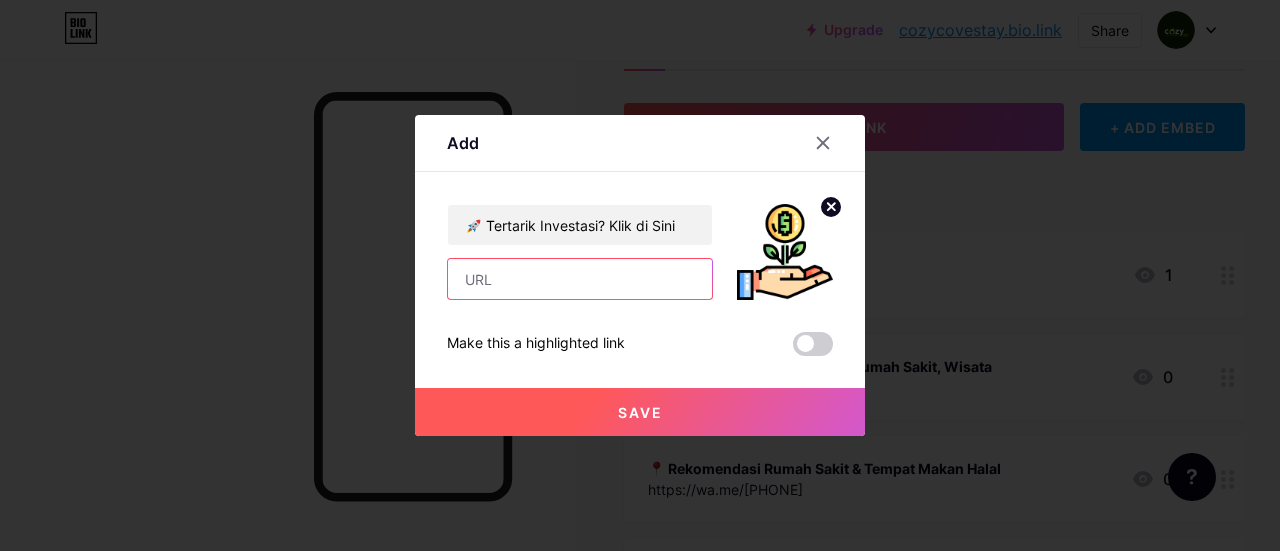 paste on "https://drive.google.com/file/d/19HM26TSMCc2AwDixR1cjB_gkudorkQi-/view?usp=sharing" 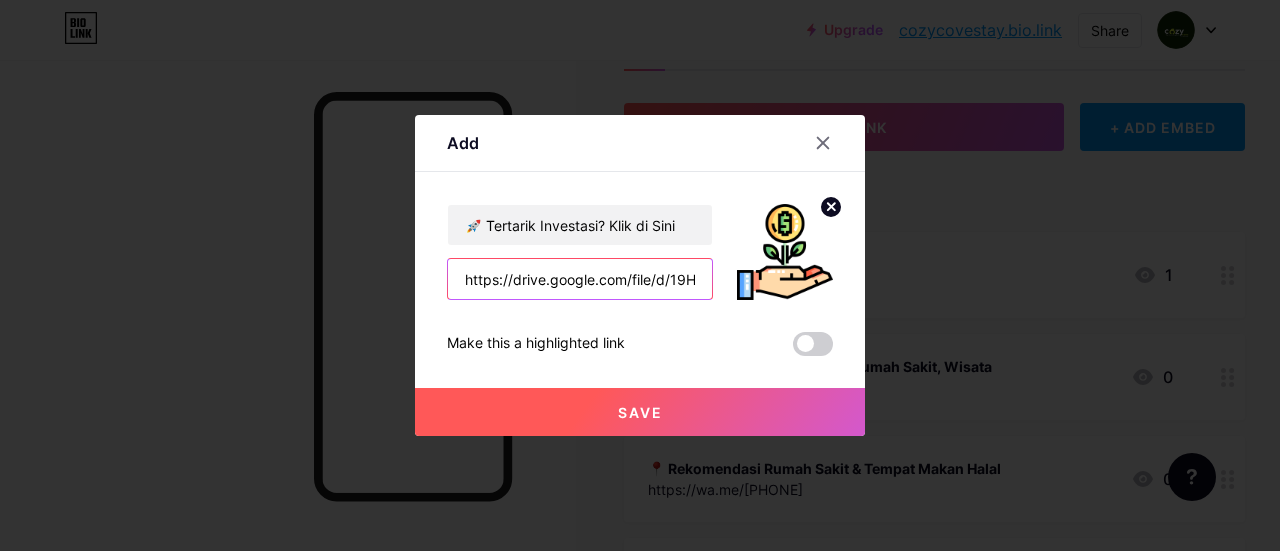 scroll, scrollTop: 0, scrollLeft: 368, axis: horizontal 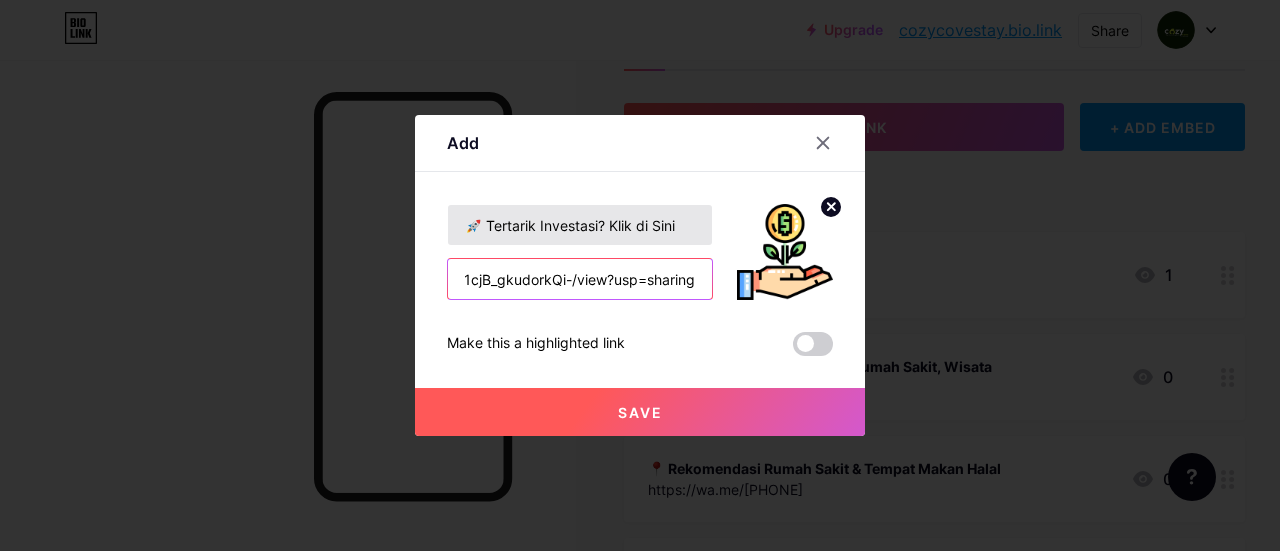 type on "https://drive.google.com/file/d/19HM26TSMCc2AwDixR1cjB_gkudorkQi-/view?usp=sharing" 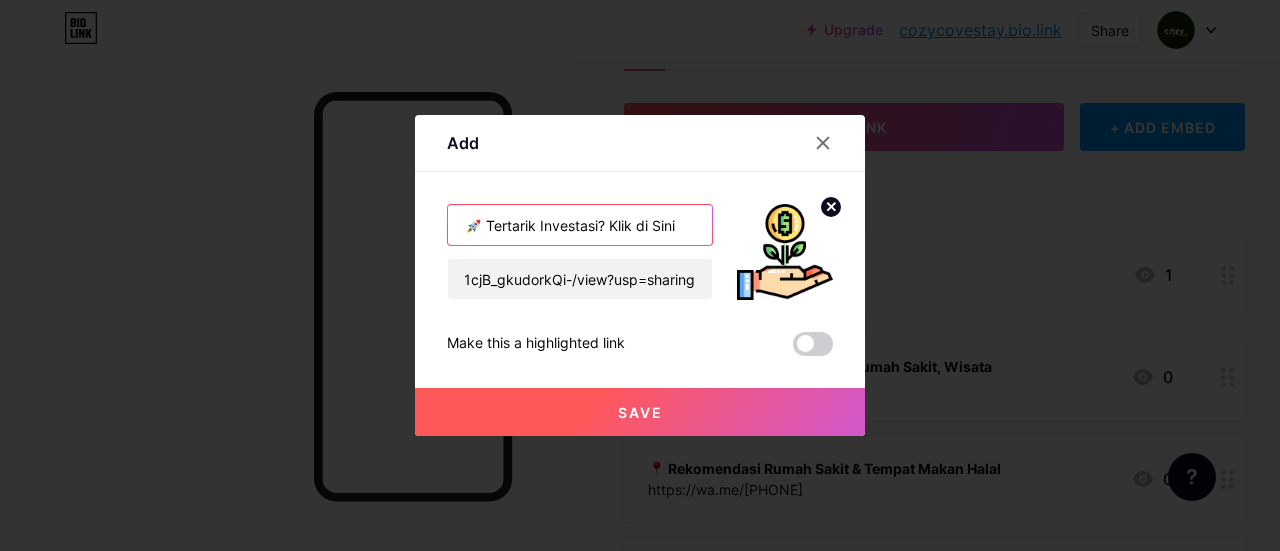 click on "🚀 Tertarik Investasi? Klik di Sini" at bounding box center (580, 225) 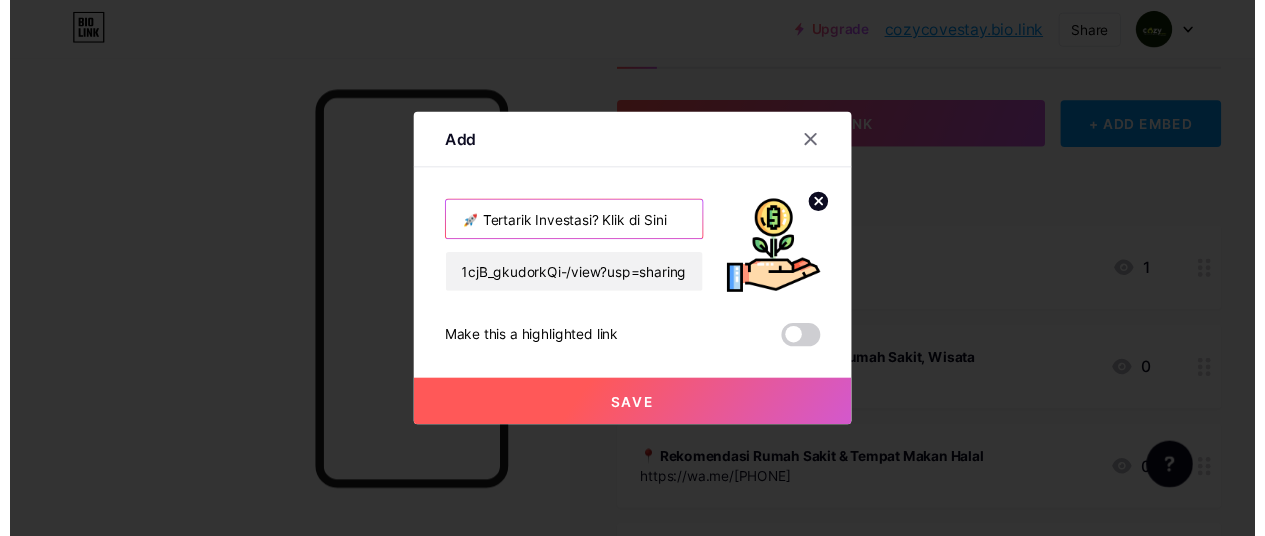 scroll, scrollTop: 0, scrollLeft: 0, axis: both 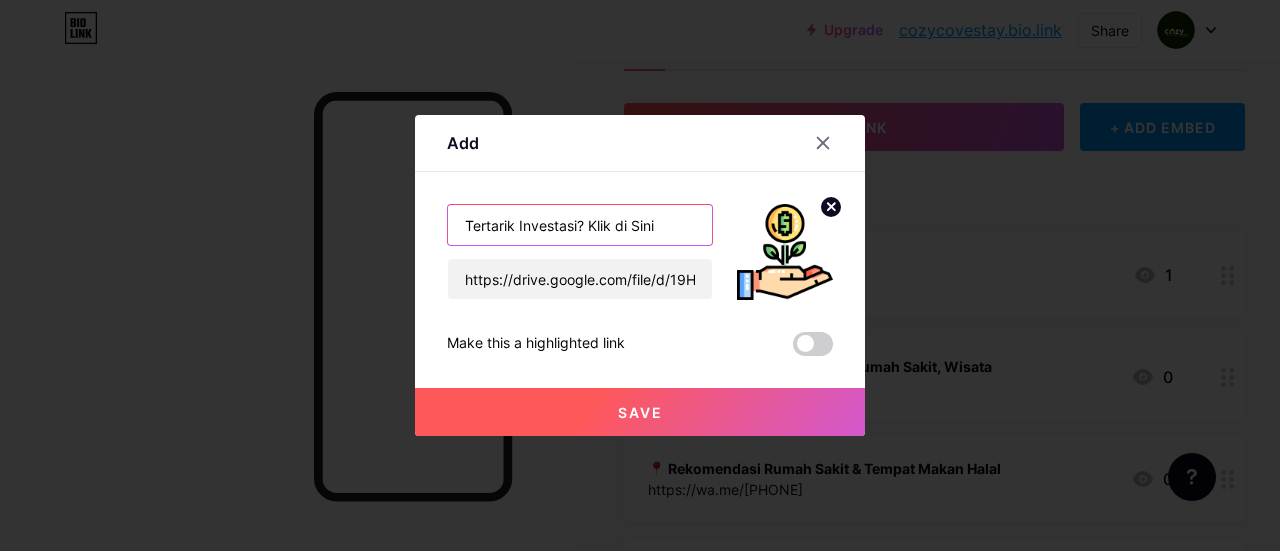 type on "Tertarik Investasi? Klik di Sini" 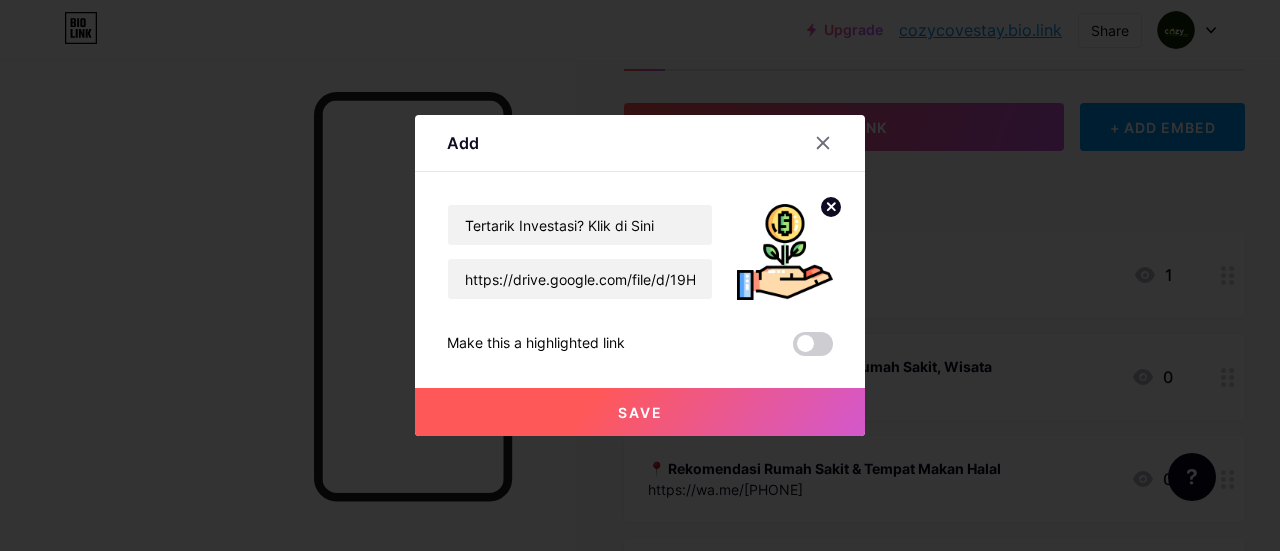 click on "Save" at bounding box center [640, 412] 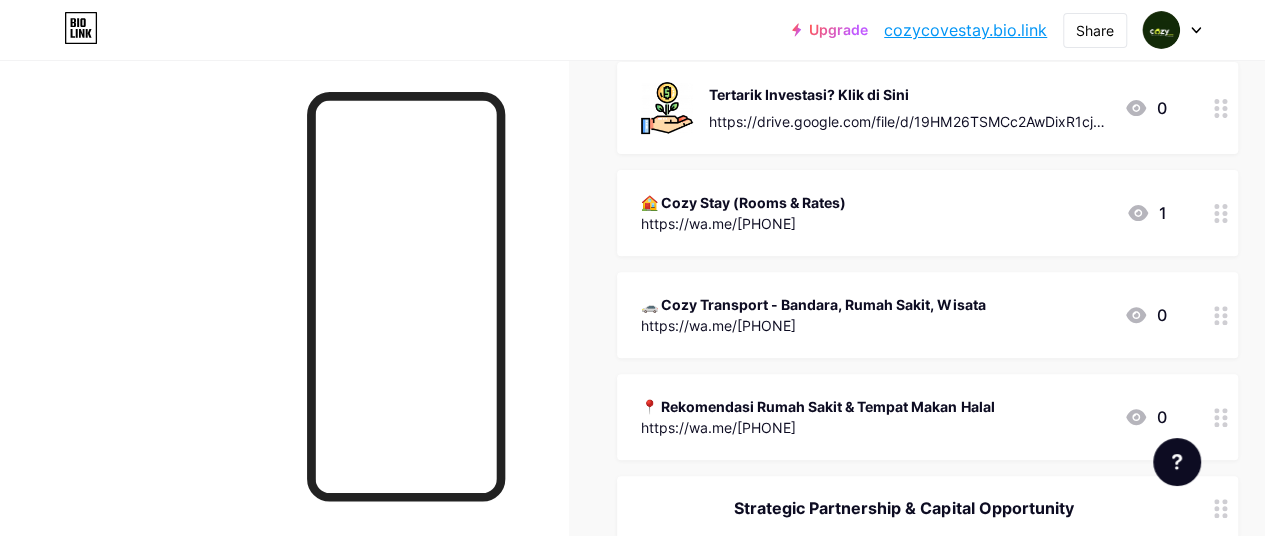 scroll, scrollTop: 283, scrollLeft: 0, axis: vertical 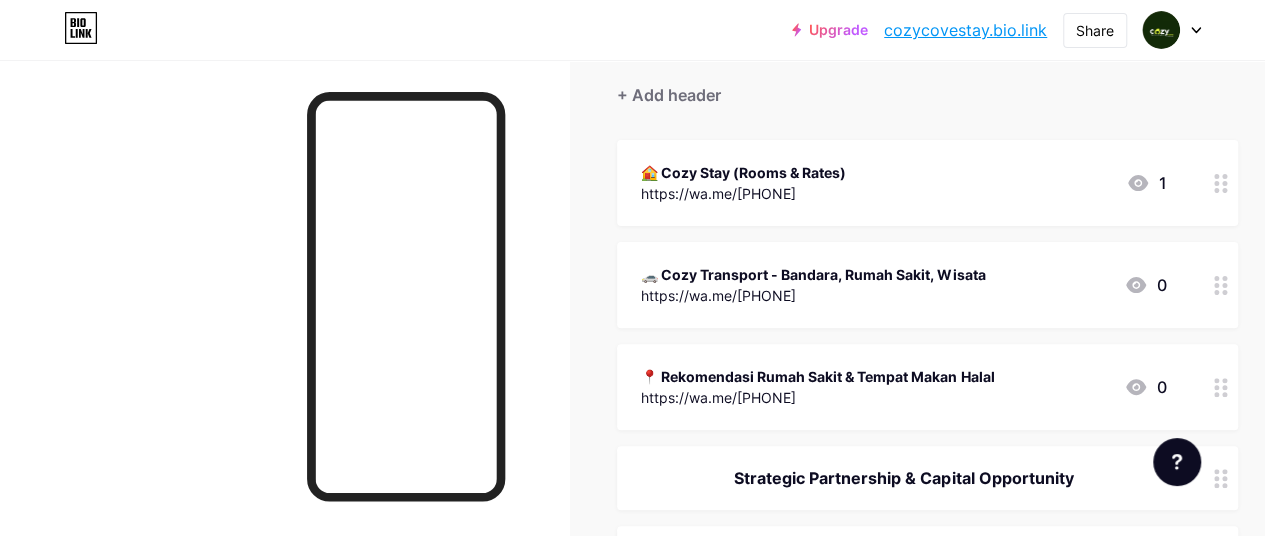 click on "🏠 Cozy Stay (Rooms & Rates)
https://wa.me/[PHONE]
1" at bounding box center (903, 183) 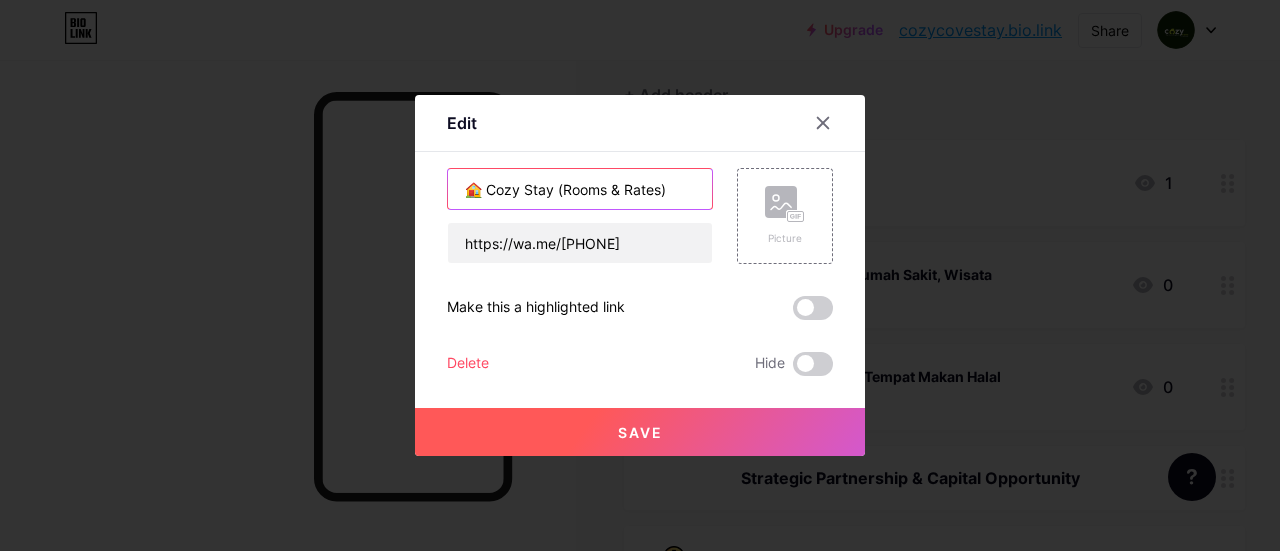 click on "🏠 Cozy Stay (Rooms & Rates)" at bounding box center (580, 189) 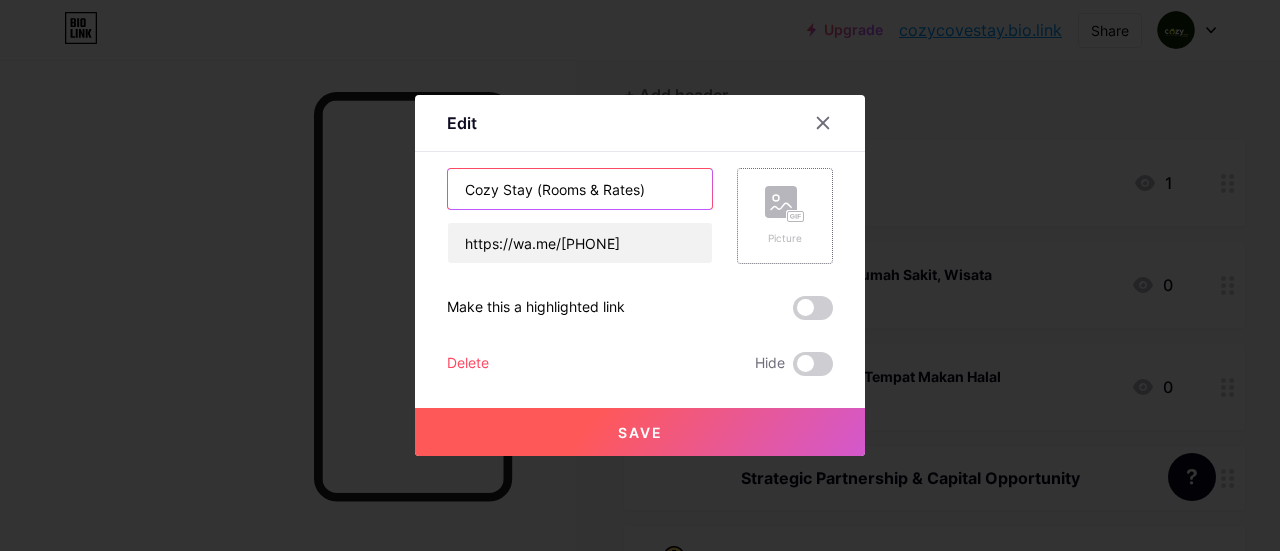 type on "Cozy Stay (Rooms & Rates)" 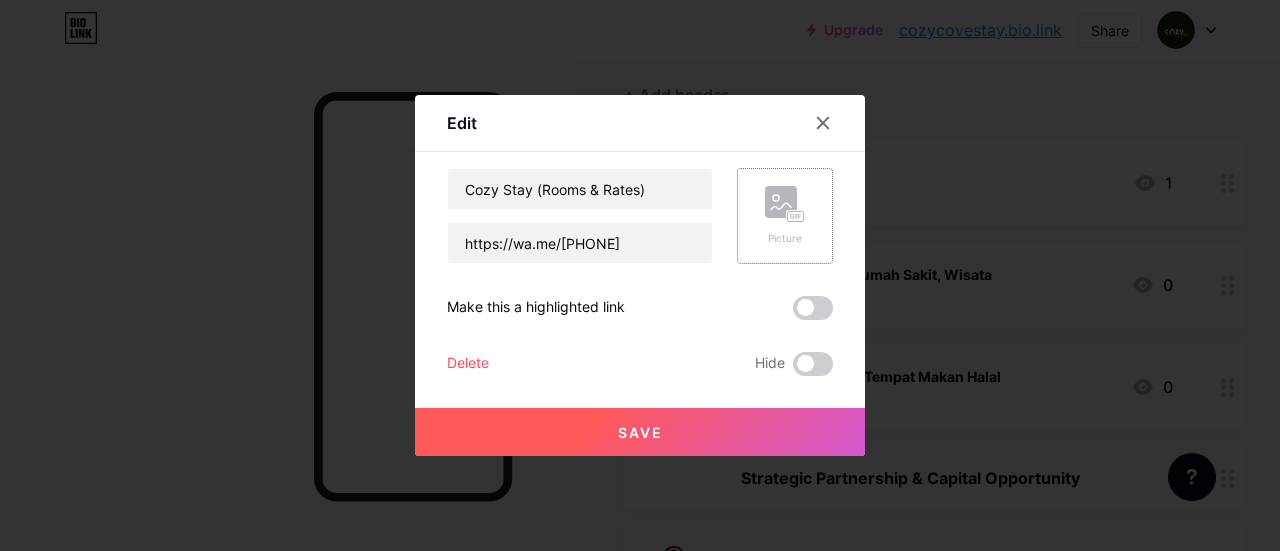 click 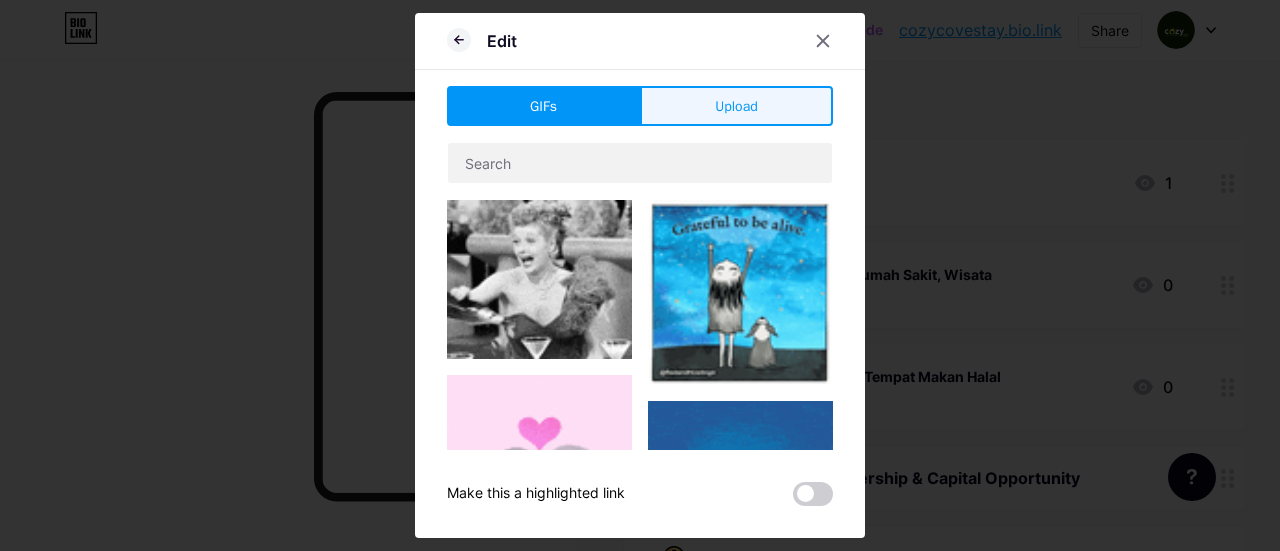 click on "Upload" at bounding box center (736, 106) 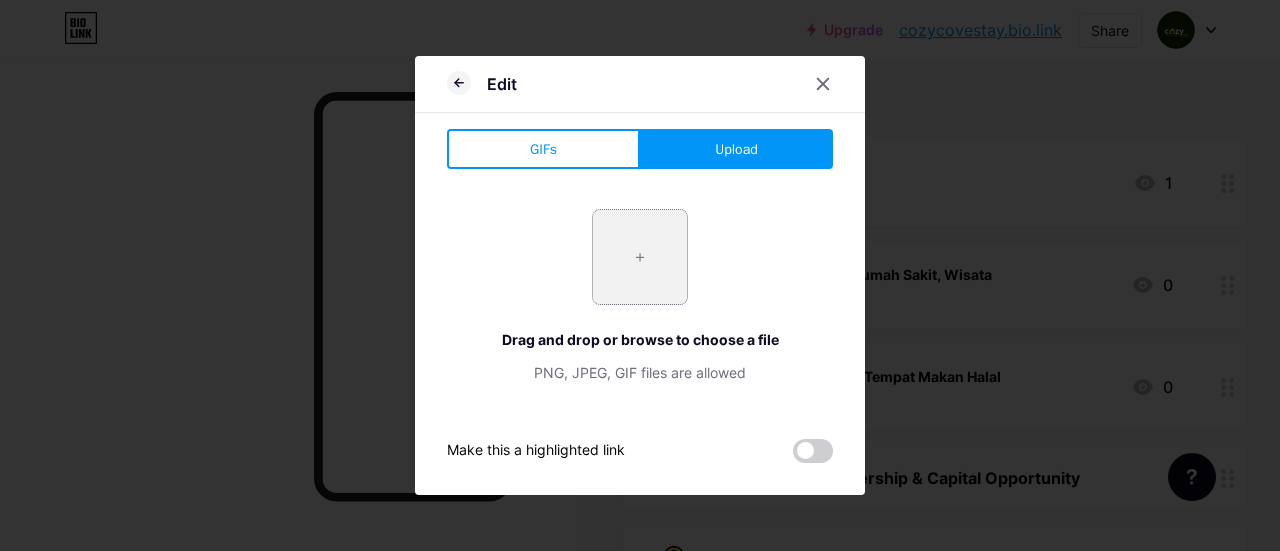click at bounding box center [640, 257] 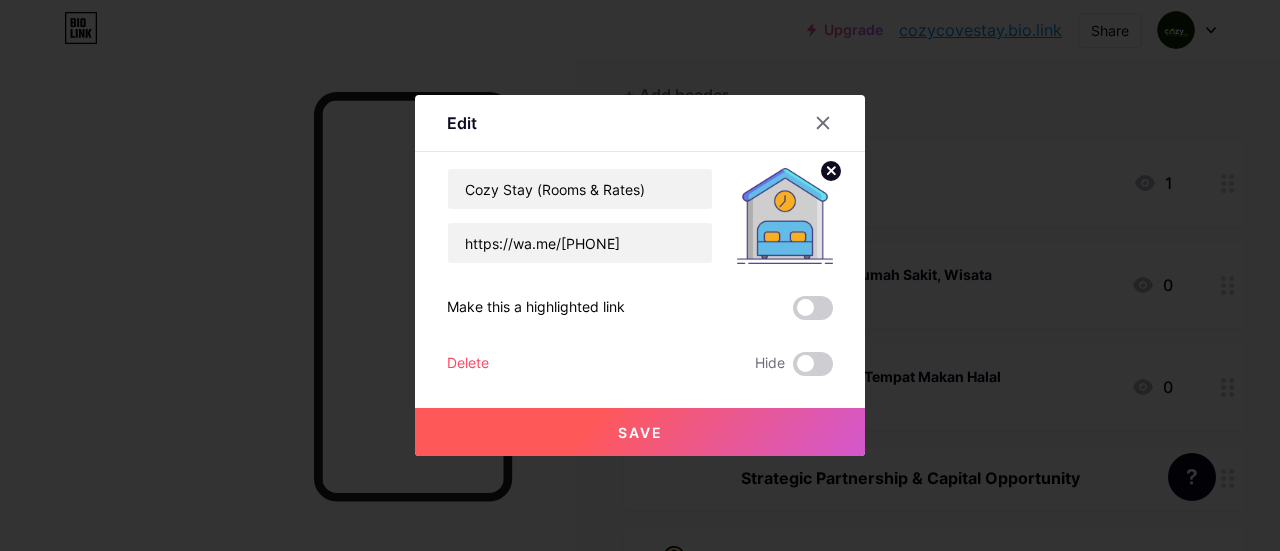 click on "Save" at bounding box center [640, 432] 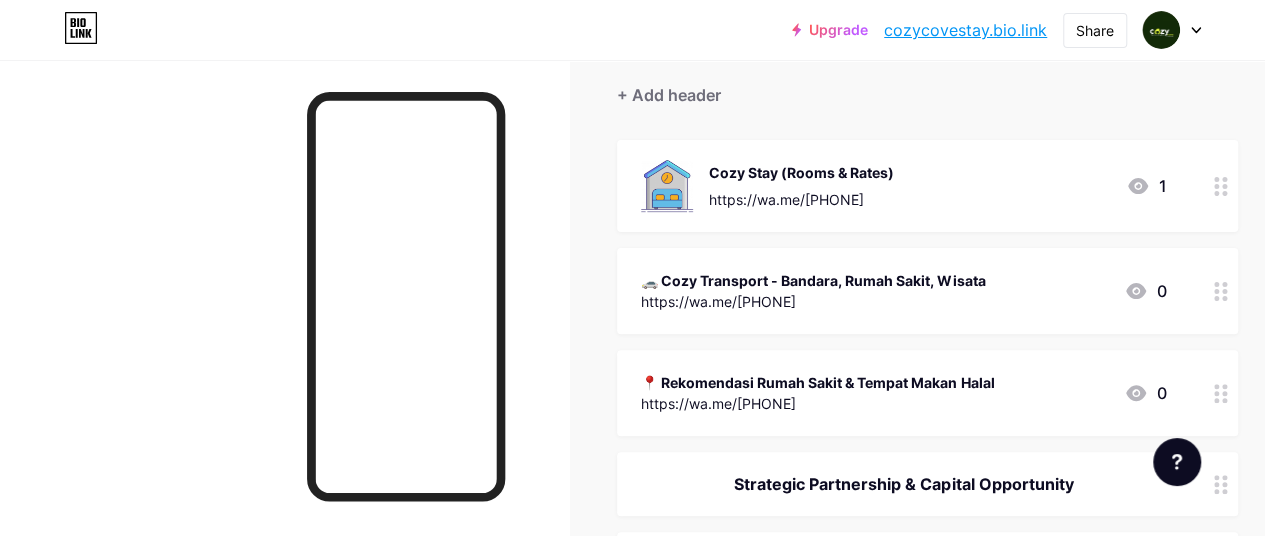 click on "🚗 Cozy Transport - Bandara, Rumah Sakit, Wisata
https://wa.me/[PHONE]
0" at bounding box center [903, 291] 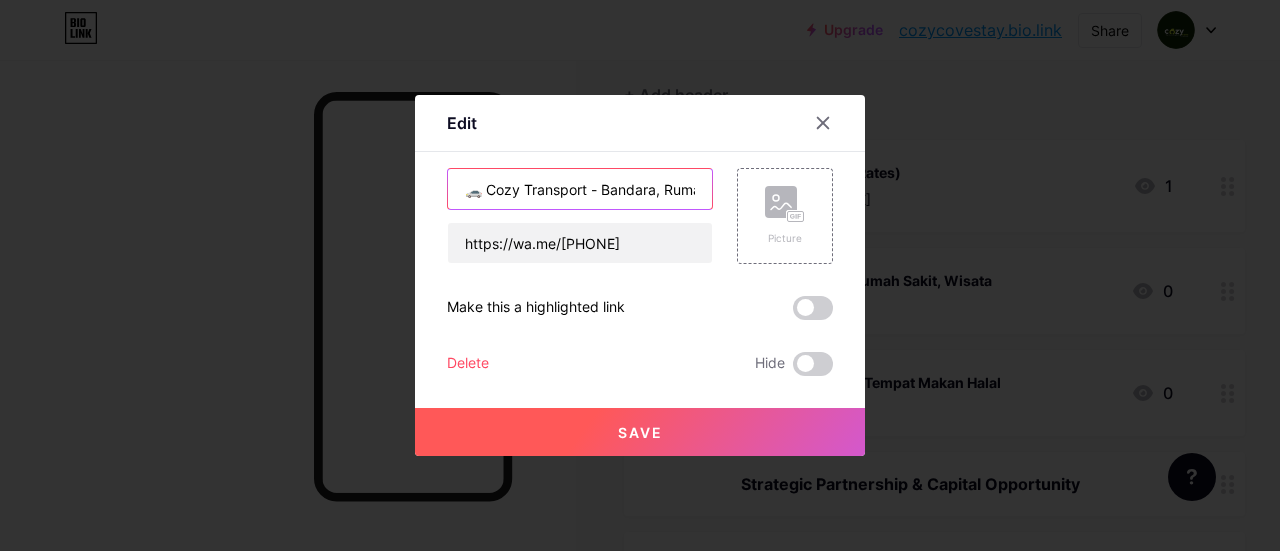 click on "🚗 Cozy Transport - Bandara, Rumah Sakit, Wisata" at bounding box center [580, 189] 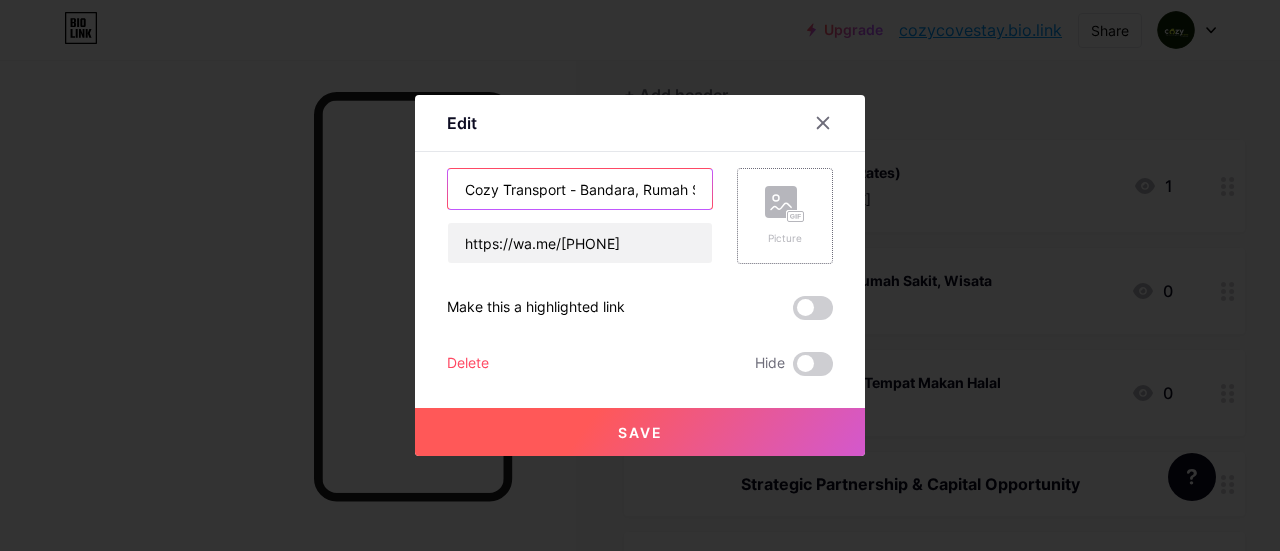 type on "Cozy Transport - Bandara, Rumah Sakit, Wisata" 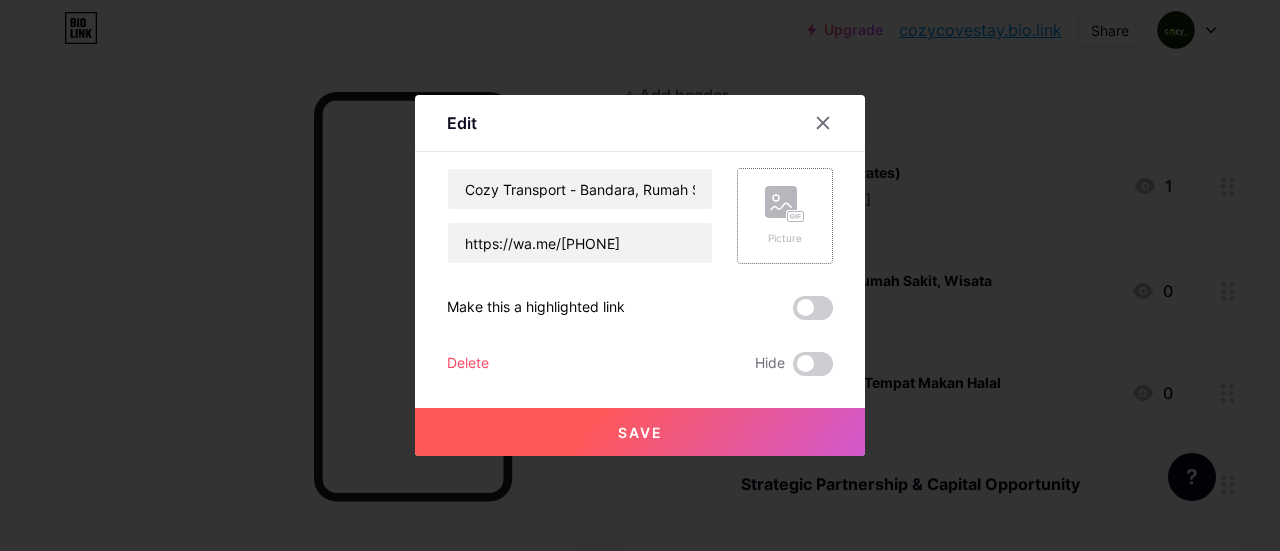 click 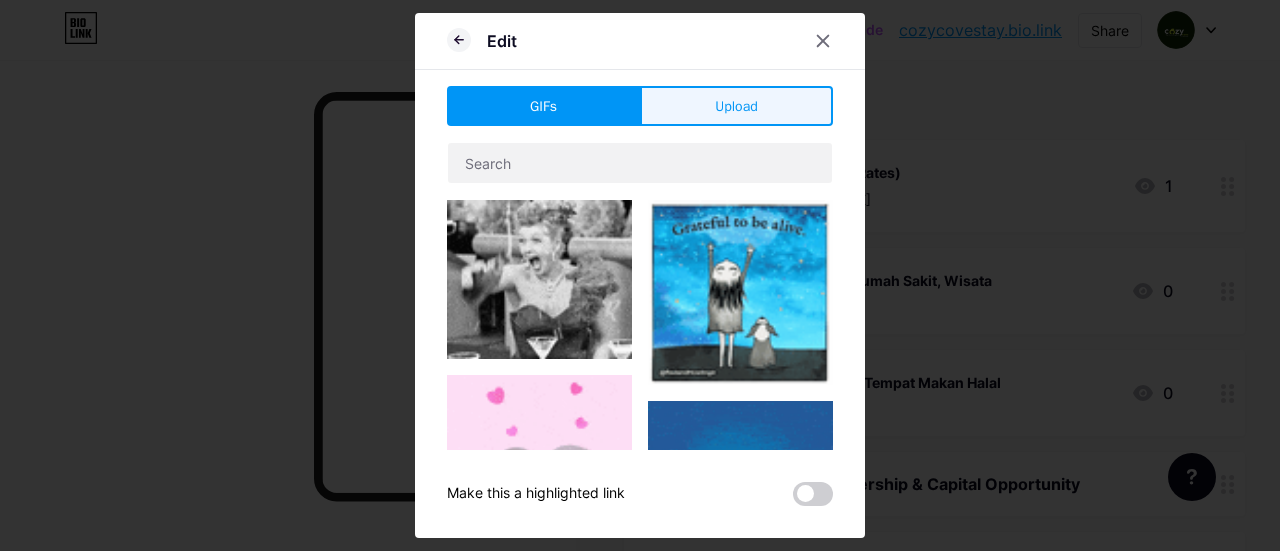 click on "Upload" at bounding box center [736, 106] 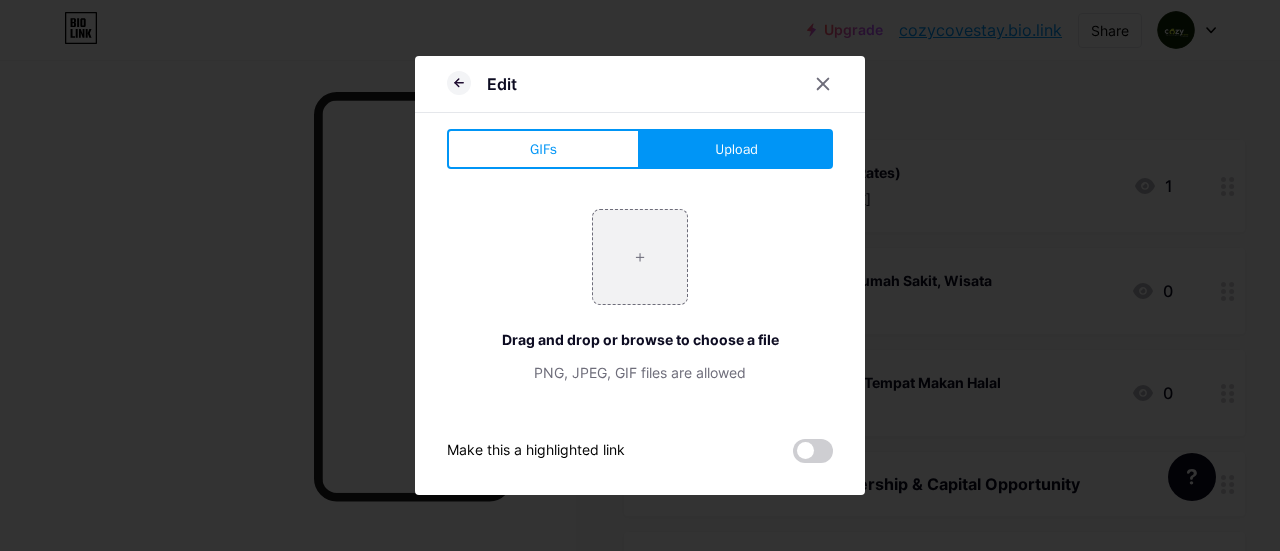 click on "Upload" at bounding box center (736, 149) 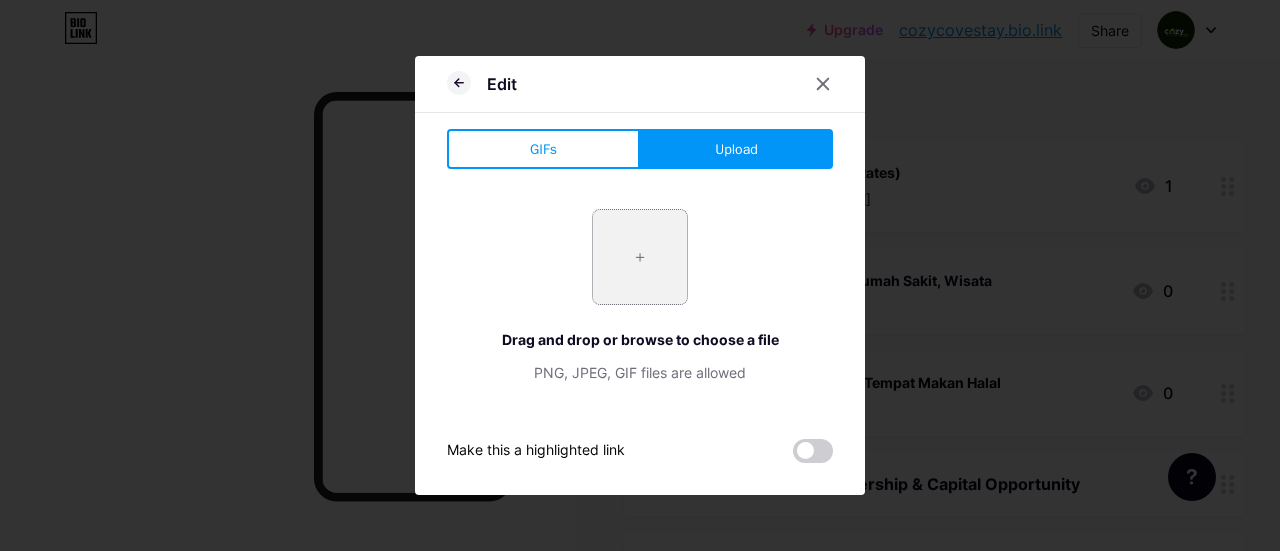 click at bounding box center [640, 257] 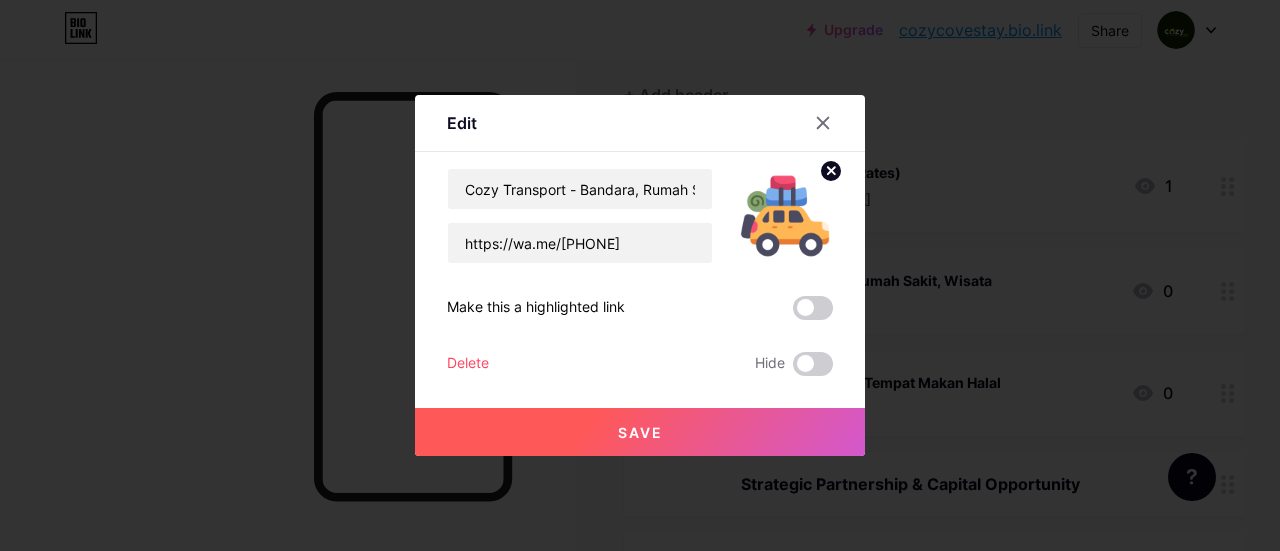 click on "Save" at bounding box center (640, 432) 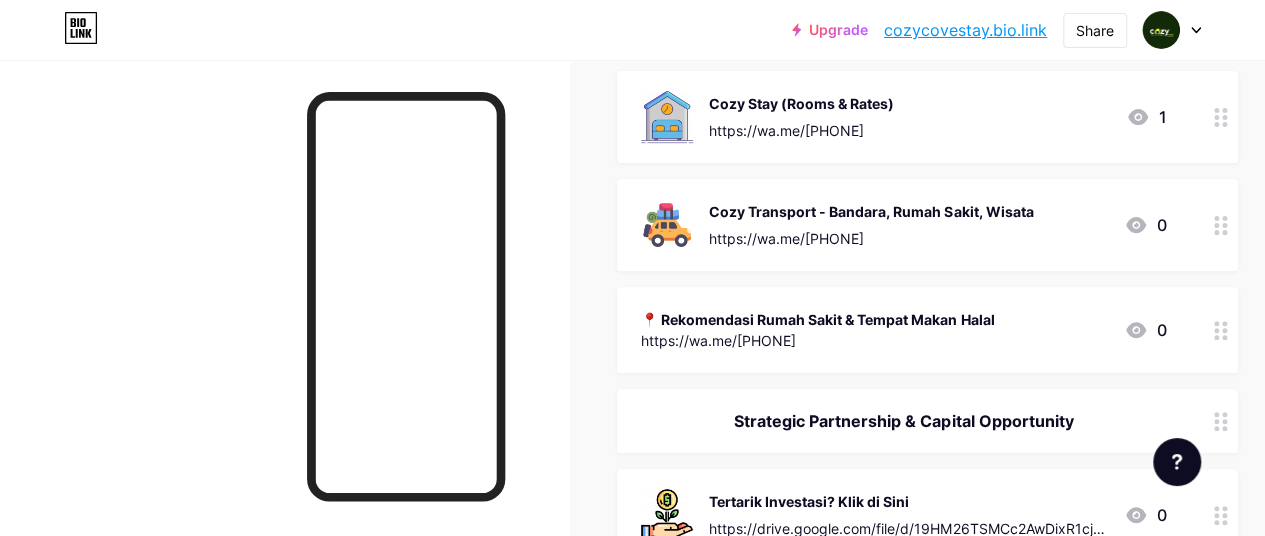 scroll, scrollTop: 275, scrollLeft: 0, axis: vertical 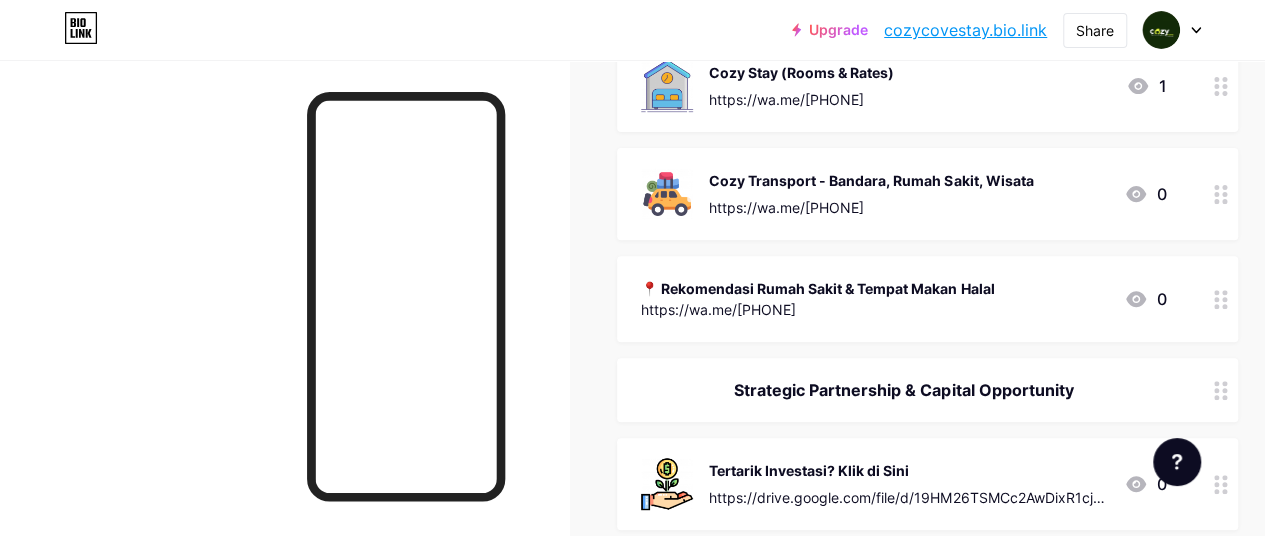 click on "📍 Rekomendasi Rumah Sakit & Tempat Makan Halal
https://wa.me/[PHONE]
0" at bounding box center [903, 299] 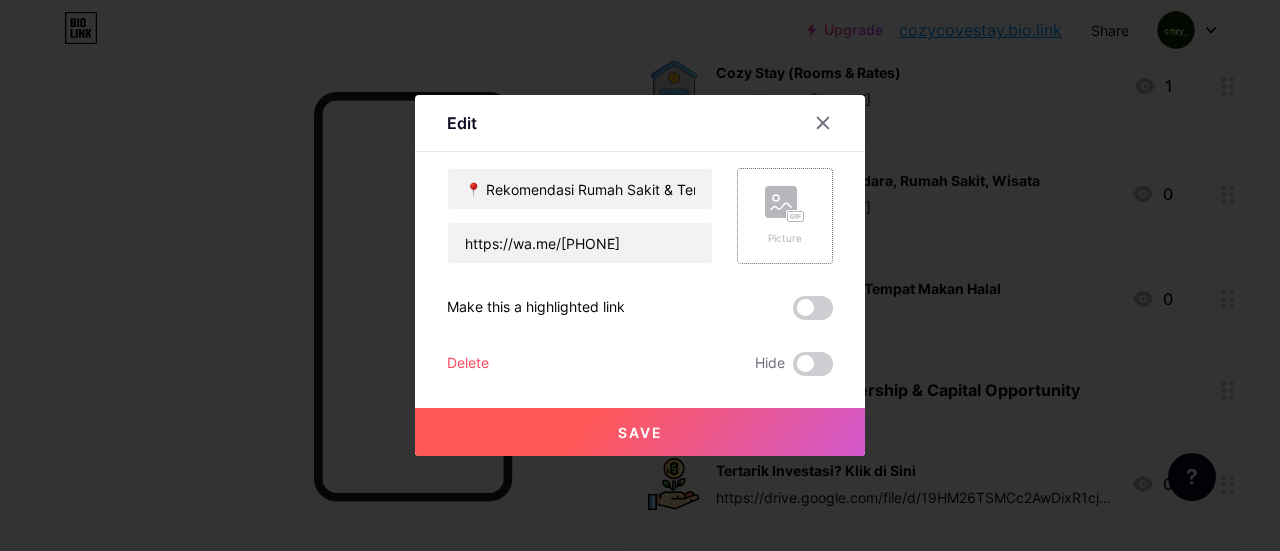 click 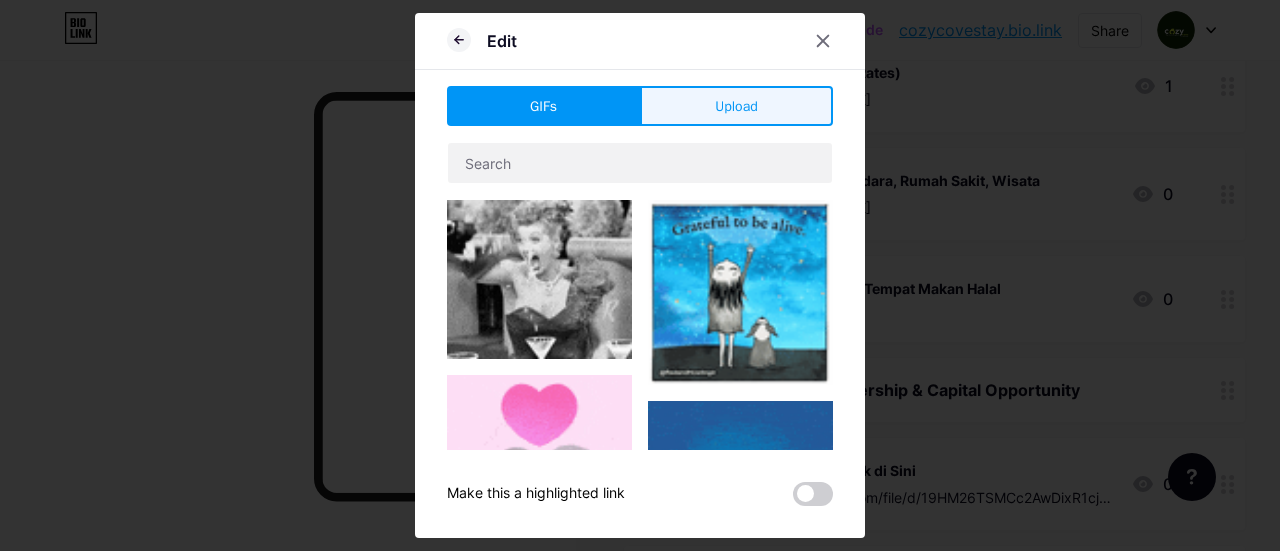 click on "Upload" at bounding box center [736, 106] 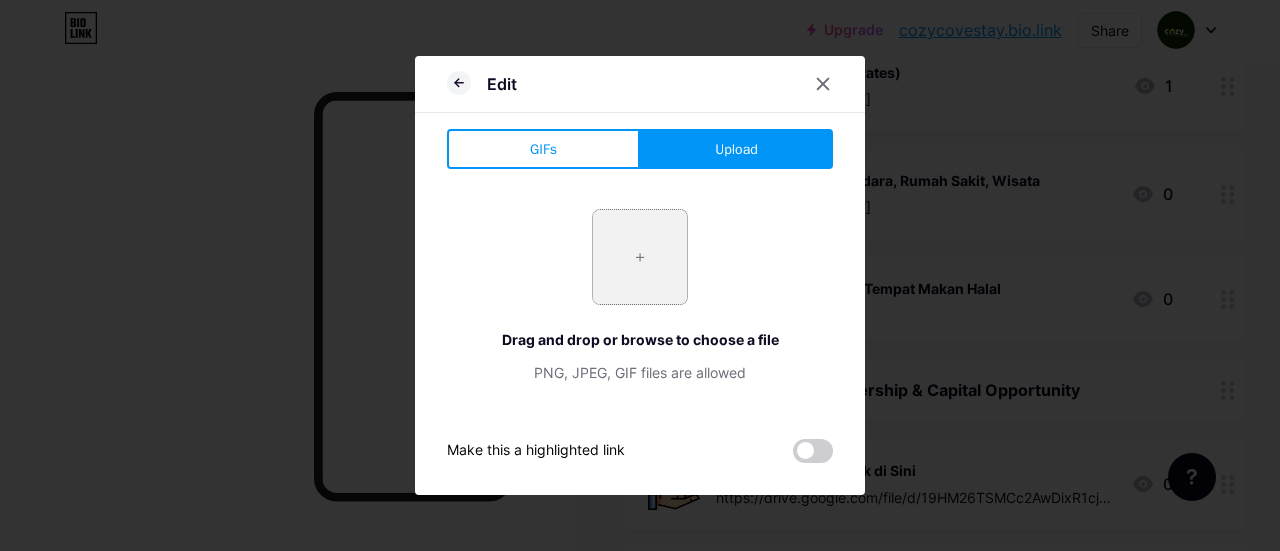 click at bounding box center [640, 257] 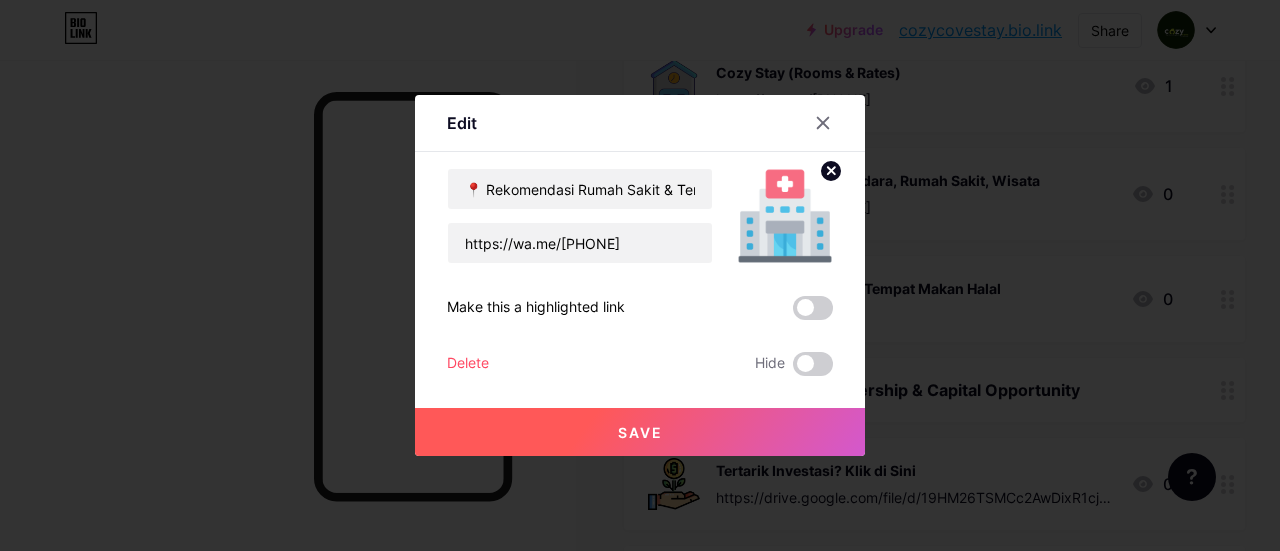 click on "Save" at bounding box center (640, 432) 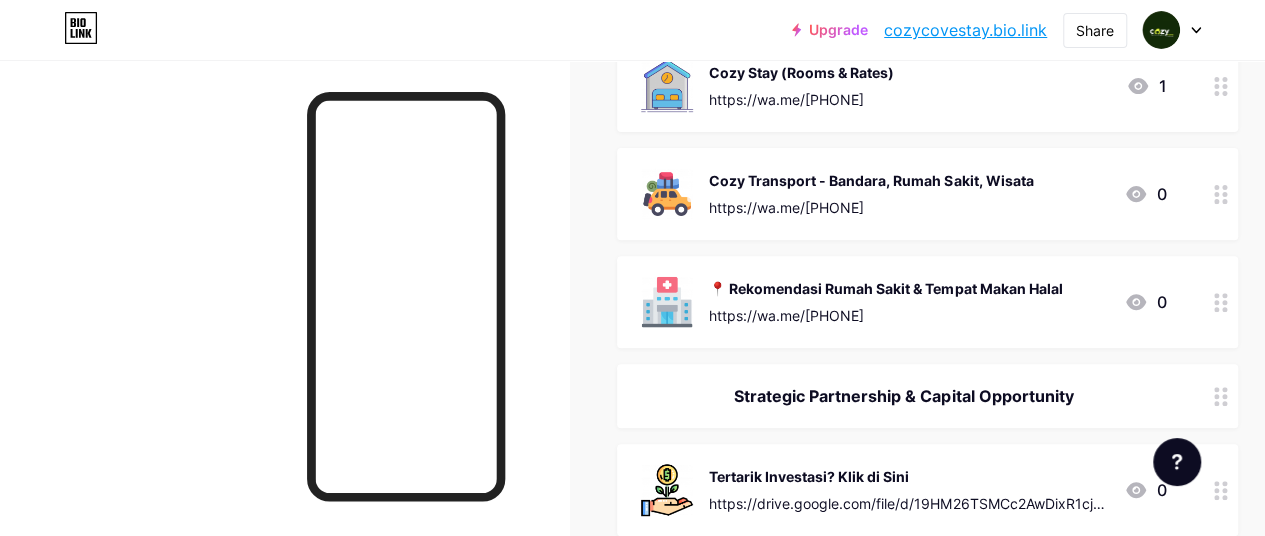 click on "📍 Rekomendasi Rumah Sakit & Tempat Makan Halal" at bounding box center (885, 288) 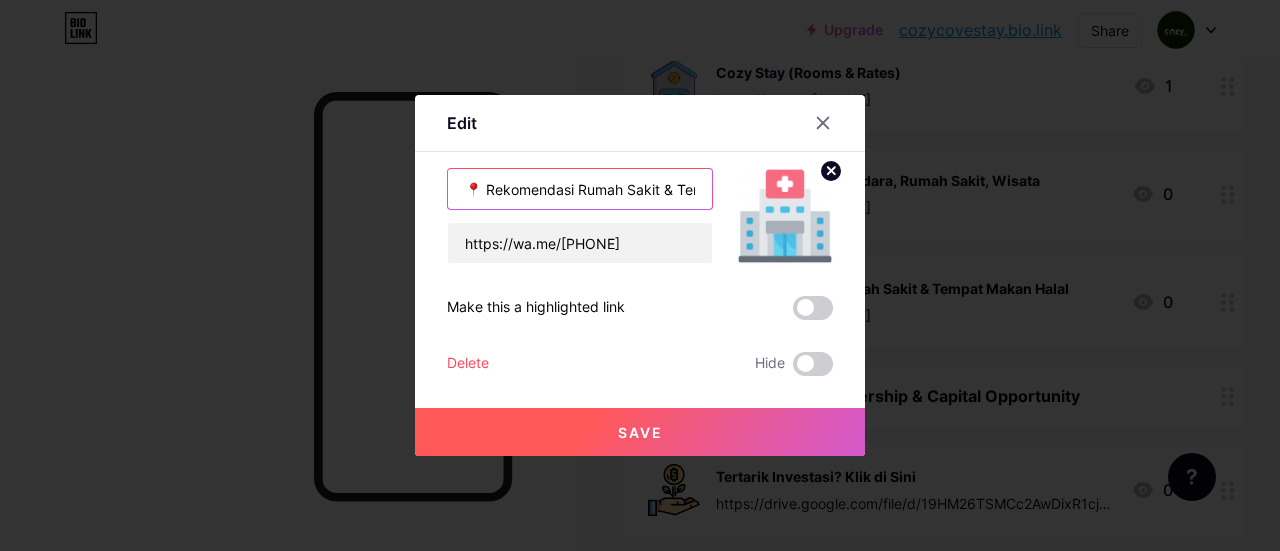 click on "📍 Rekomendasi Rumah Sakit & Tempat Makan Halal" at bounding box center [580, 189] 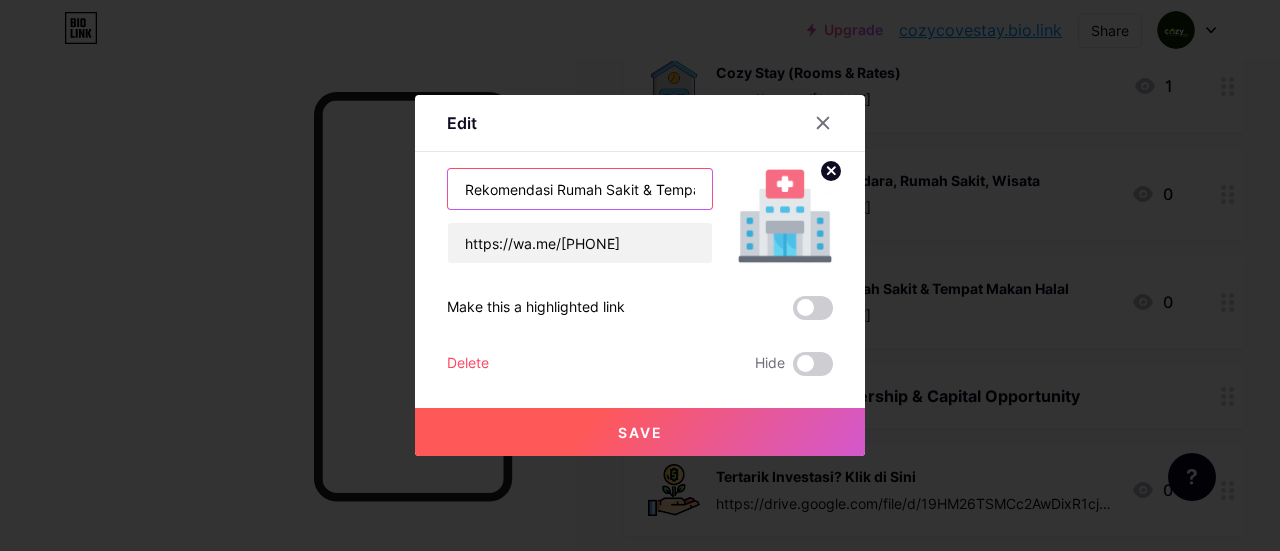 type on "Rekomendasi Rumah Sakit & Tempat Makan Halal" 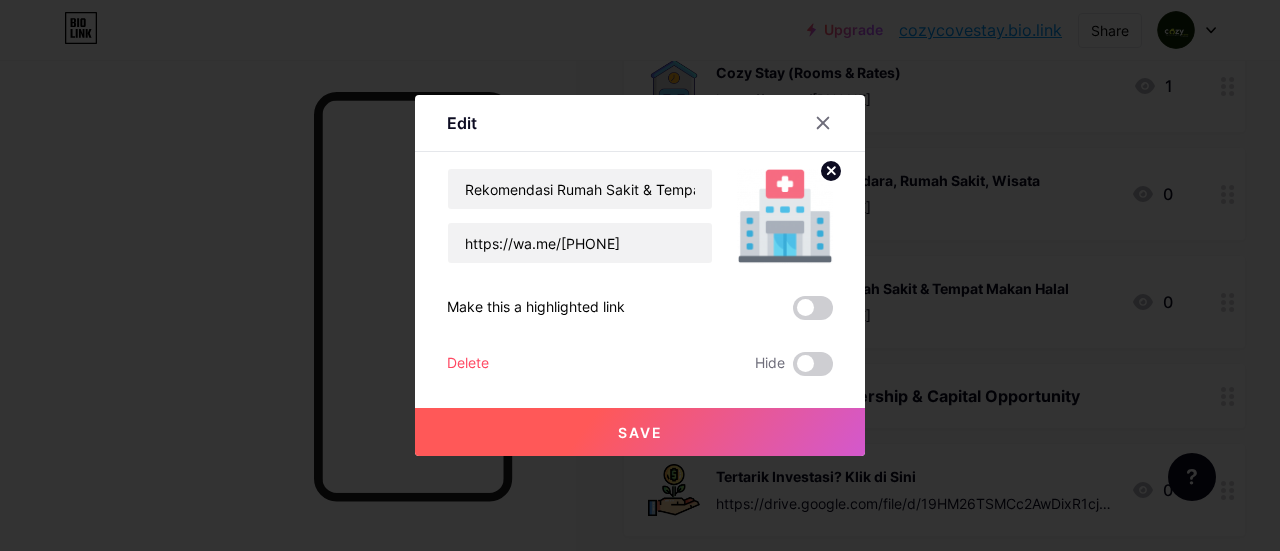 click on "Save" at bounding box center [640, 432] 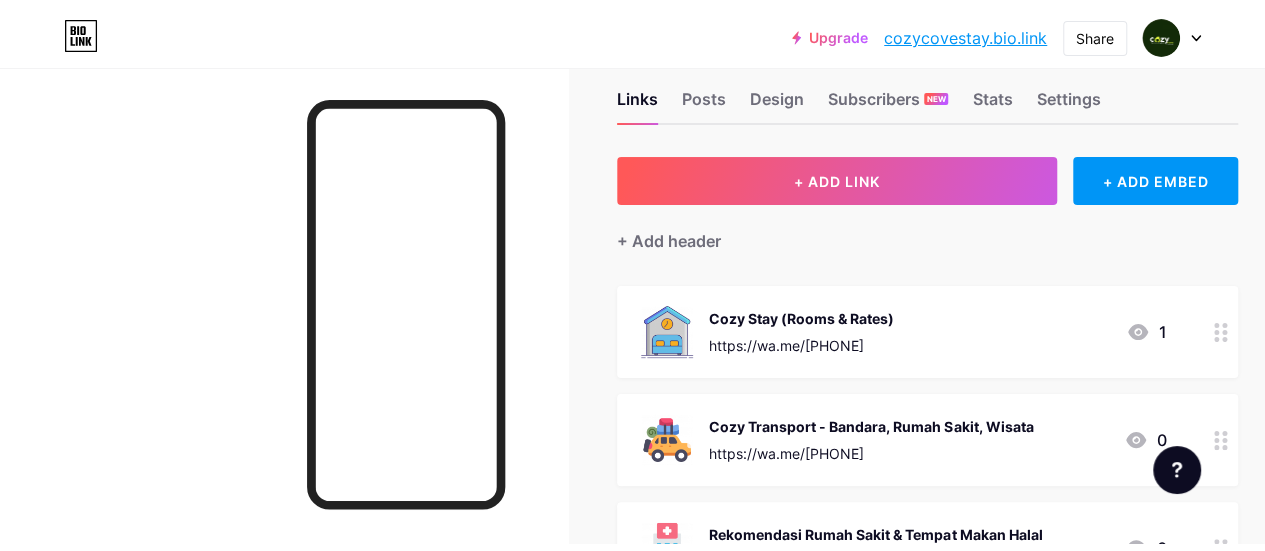 scroll, scrollTop: 0, scrollLeft: 0, axis: both 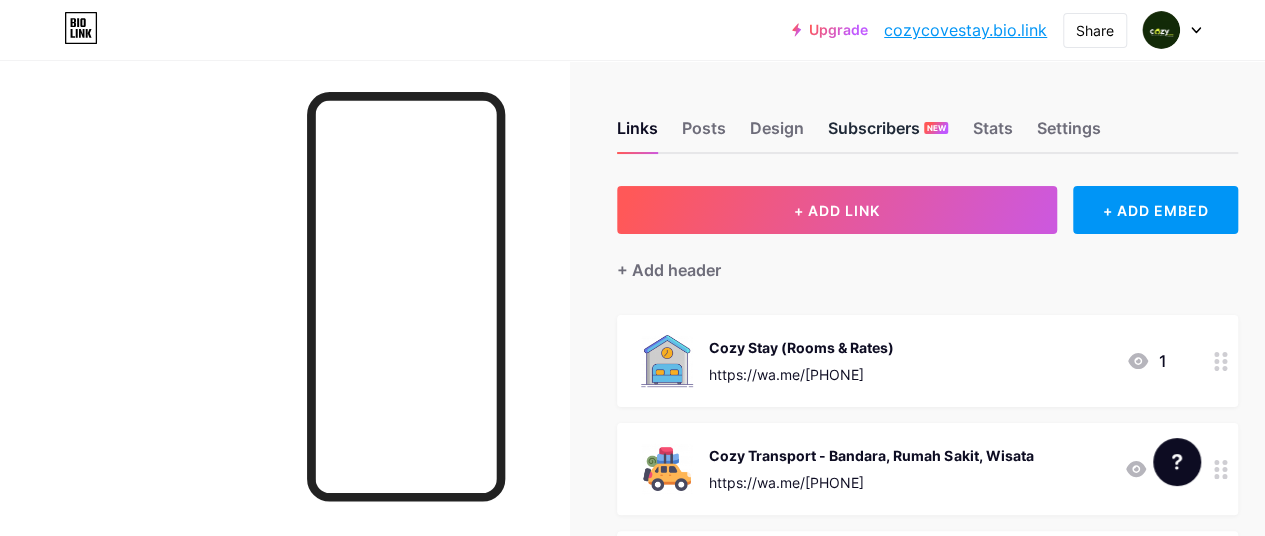 click on "Subscribers
NEW" at bounding box center (888, 134) 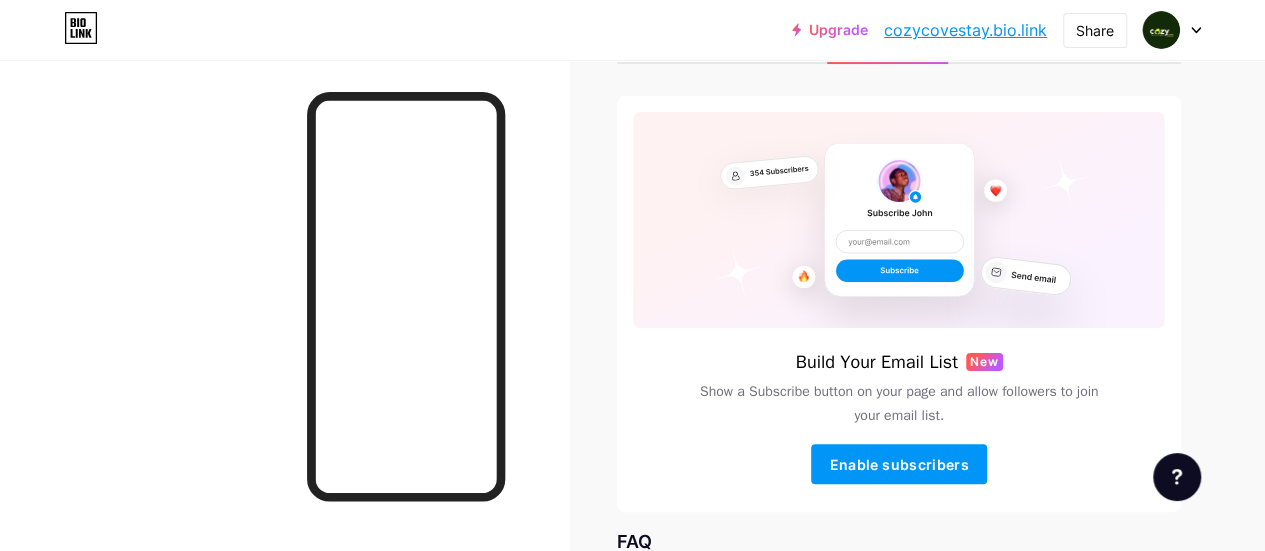 scroll, scrollTop: 0, scrollLeft: 0, axis: both 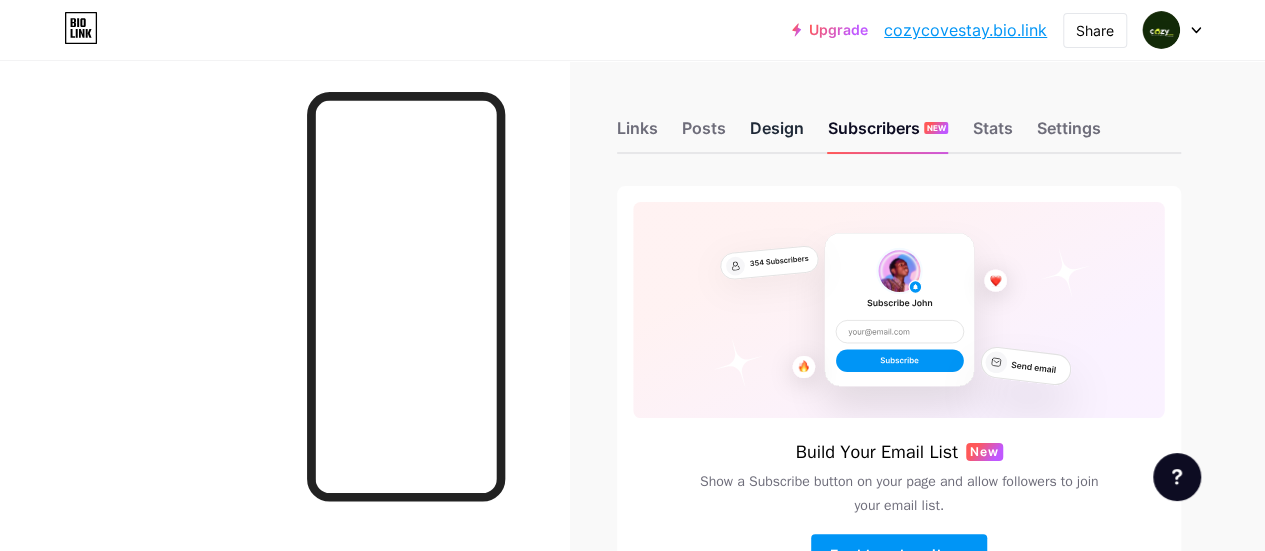 click on "Design" at bounding box center [777, 134] 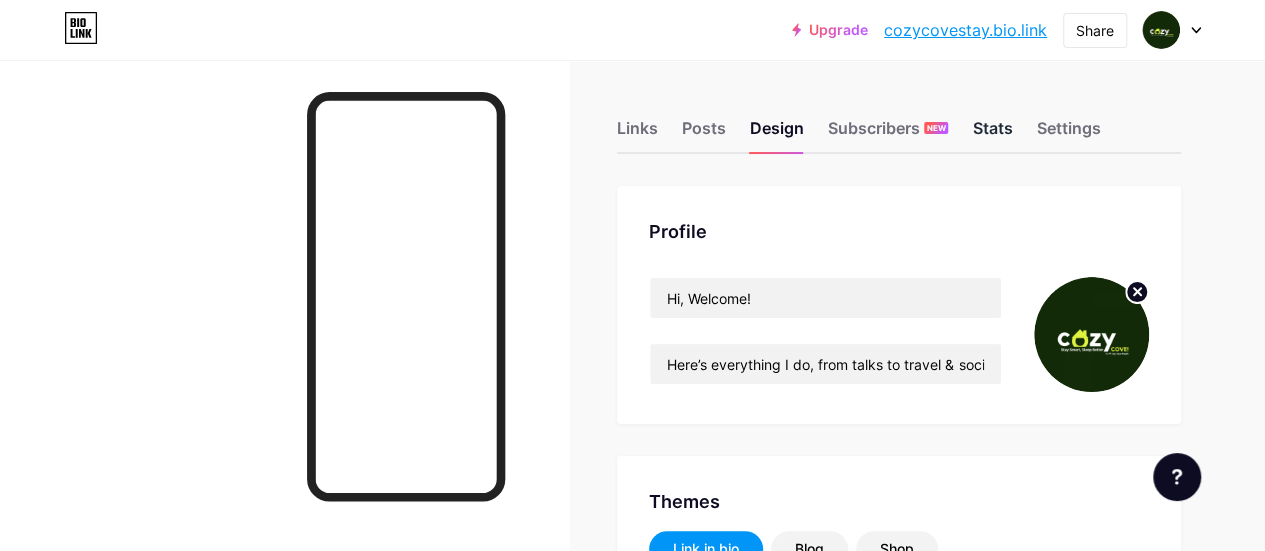 click on "Stats" at bounding box center [992, 134] 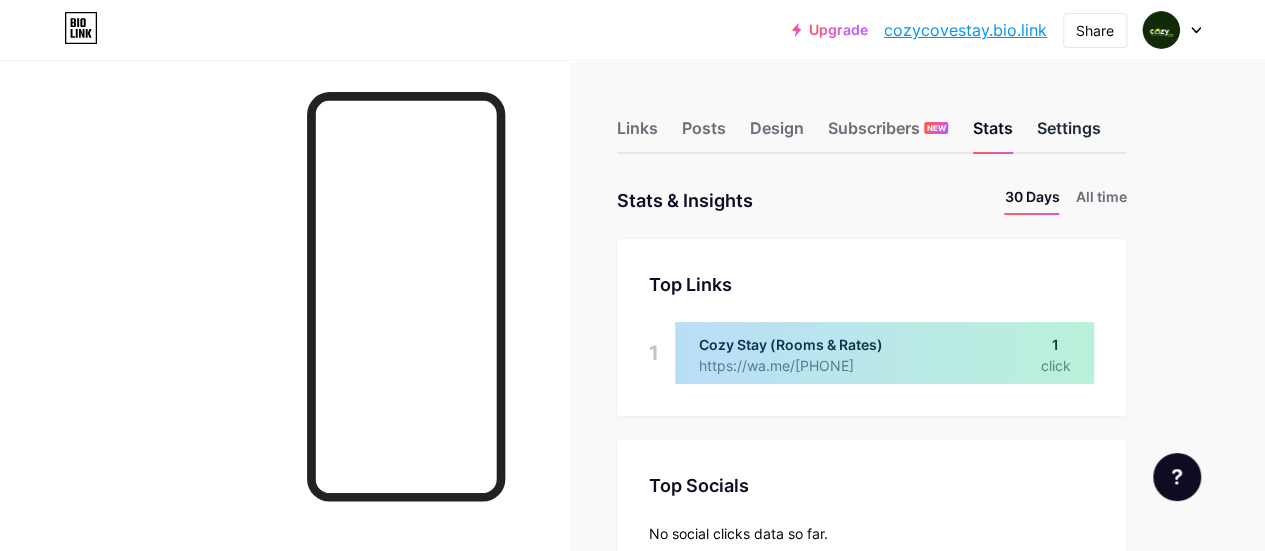 scroll, scrollTop: 999448, scrollLeft: 998735, axis: both 